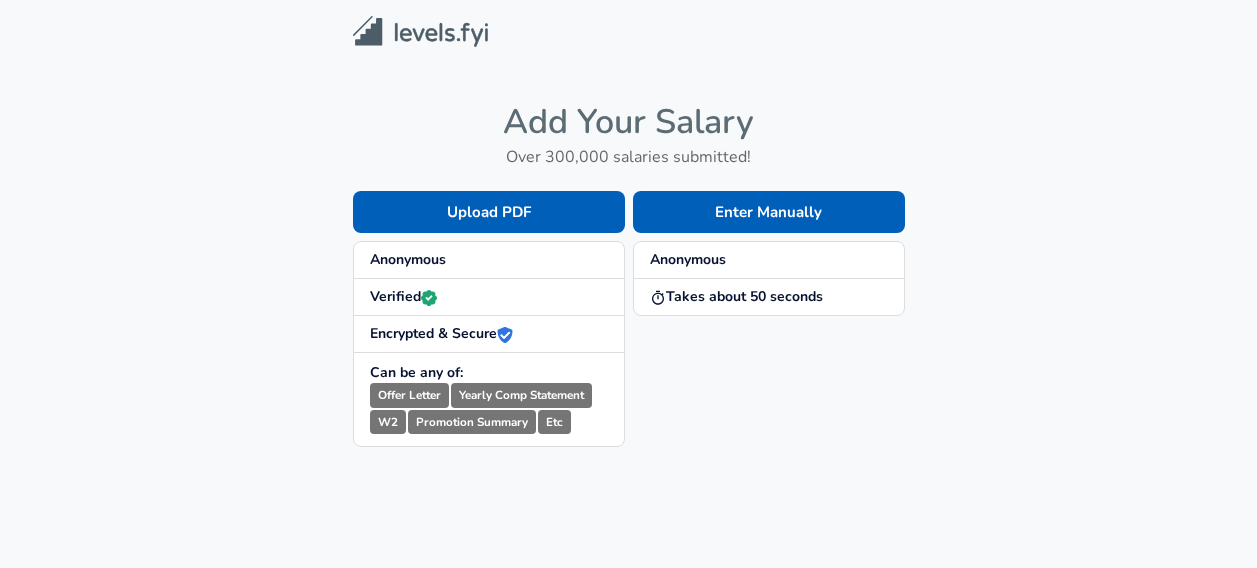 scroll, scrollTop: 0, scrollLeft: 0, axis: both 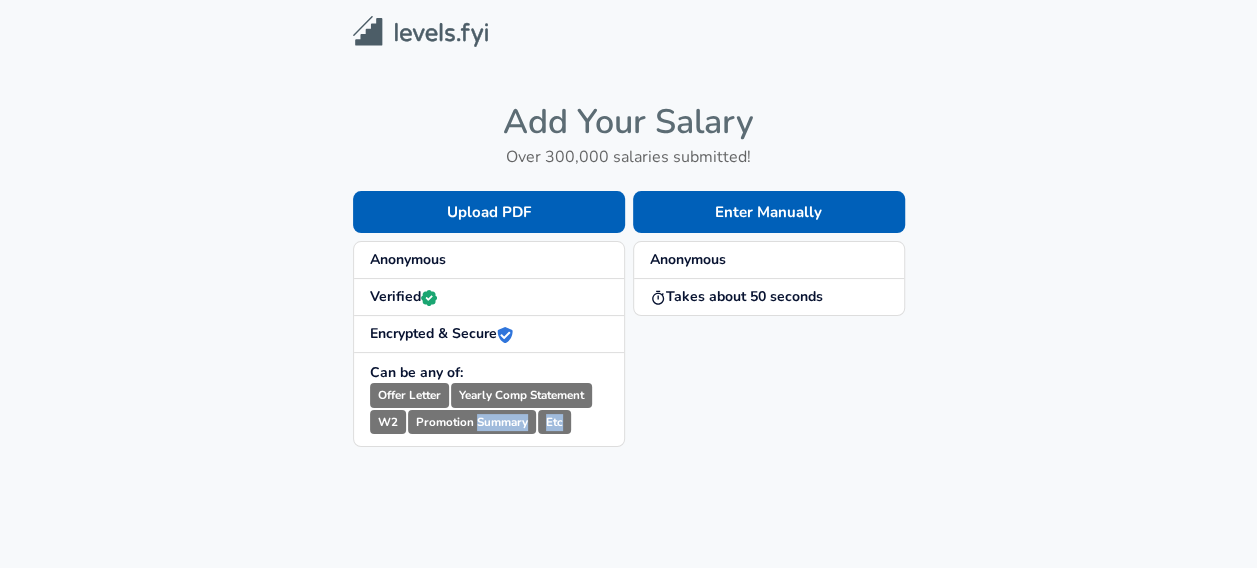 click on "Promotion Summary" at bounding box center (472, 422) 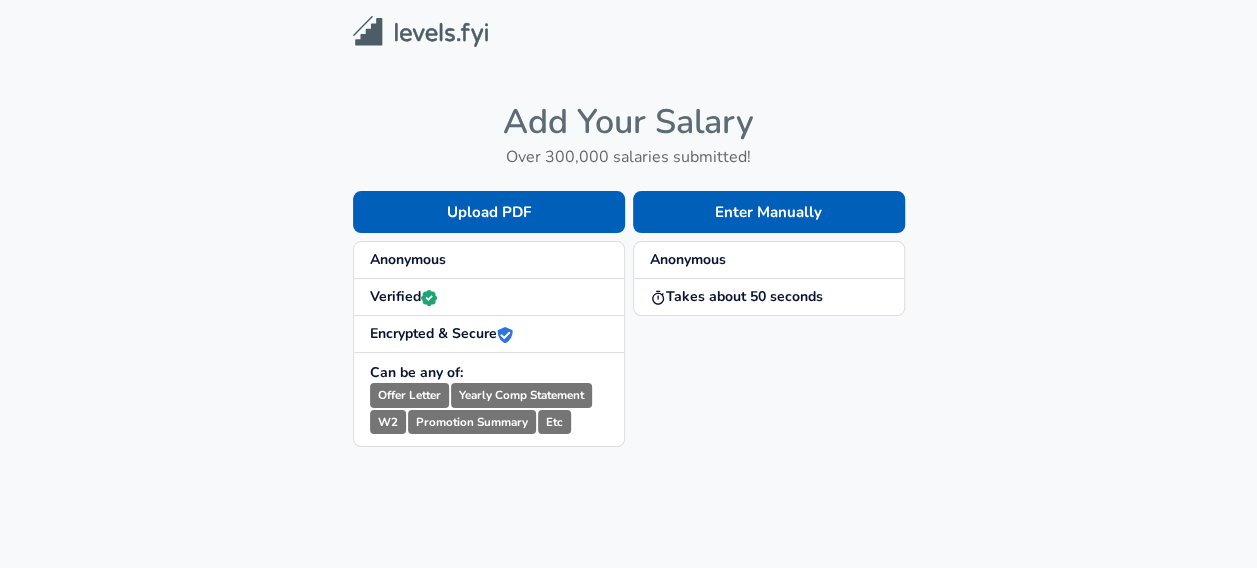 click on "Add Your Salary Over 300,000 salaries submitted! Upload PDF Anonymous Verified   Encrypted & Secure   Can be any of: Offer Letter Yearly Comp Statement W2 Promotion Summary Etc Enter Manually Anonymous  Takes about 50 seconds By continuing, you are agreeing to Levels.fyi's   Terms of Use   and   Privacy Policy ." at bounding box center (628, 355) 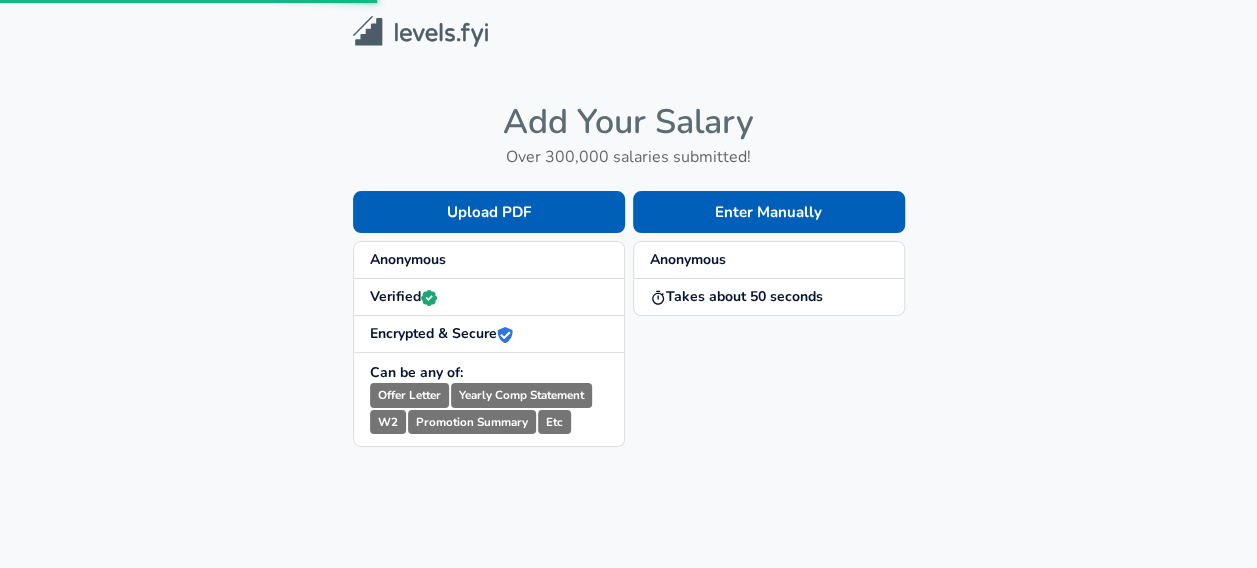 scroll, scrollTop: 288, scrollLeft: 0, axis: vertical 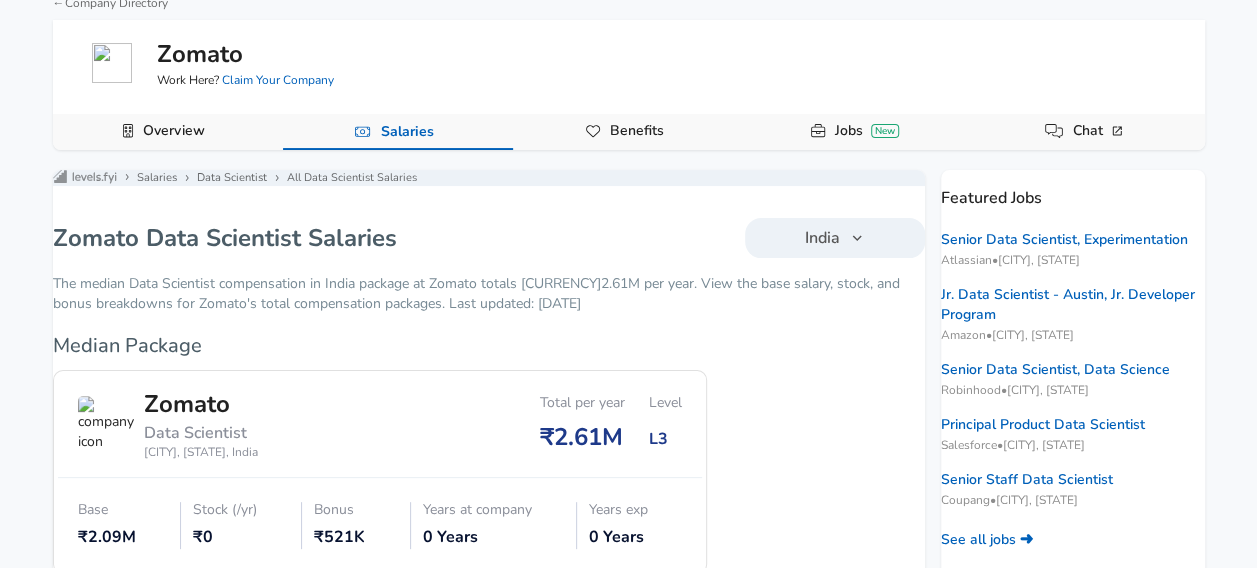 click on "Salaries" at bounding box center [398, 132] 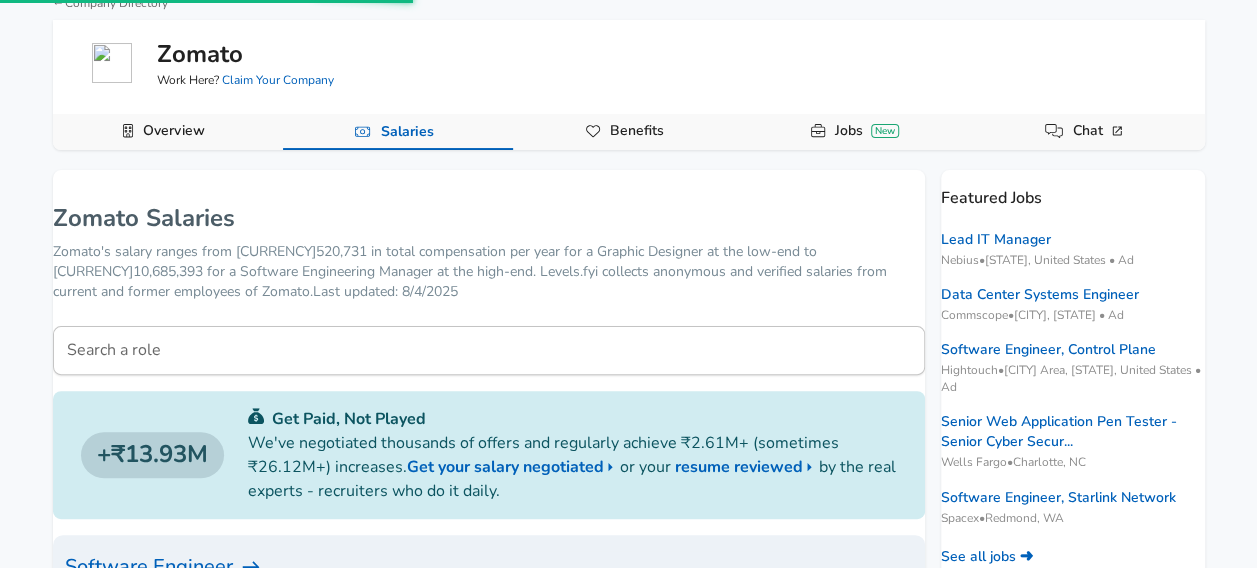 scroll, scrollTop: 0, scrollLeft: 0, axis: both 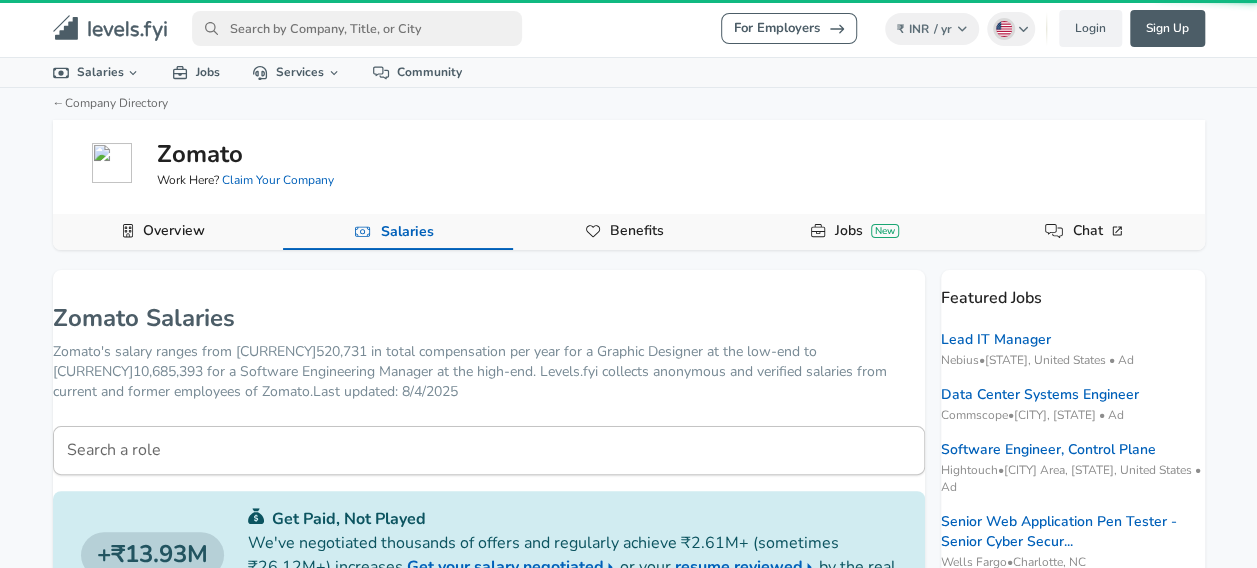 click on "Work Here?   Claim Your Company" at bounding box center [245, 180] 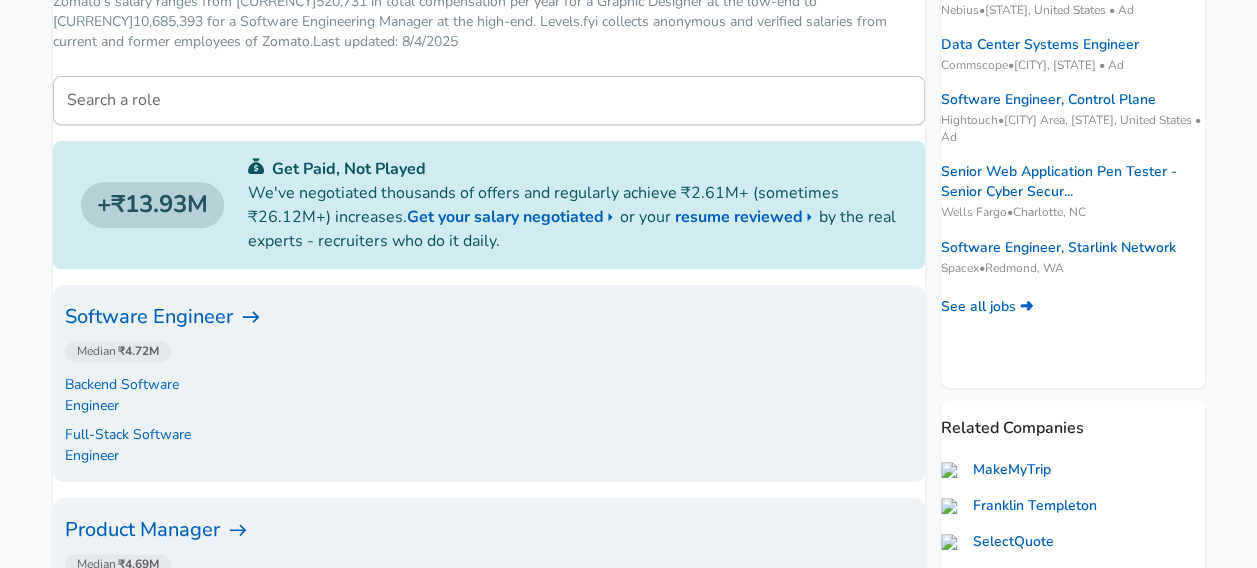 scroll, scrollTop: 50, scrollLeft: 0, axis: vertical 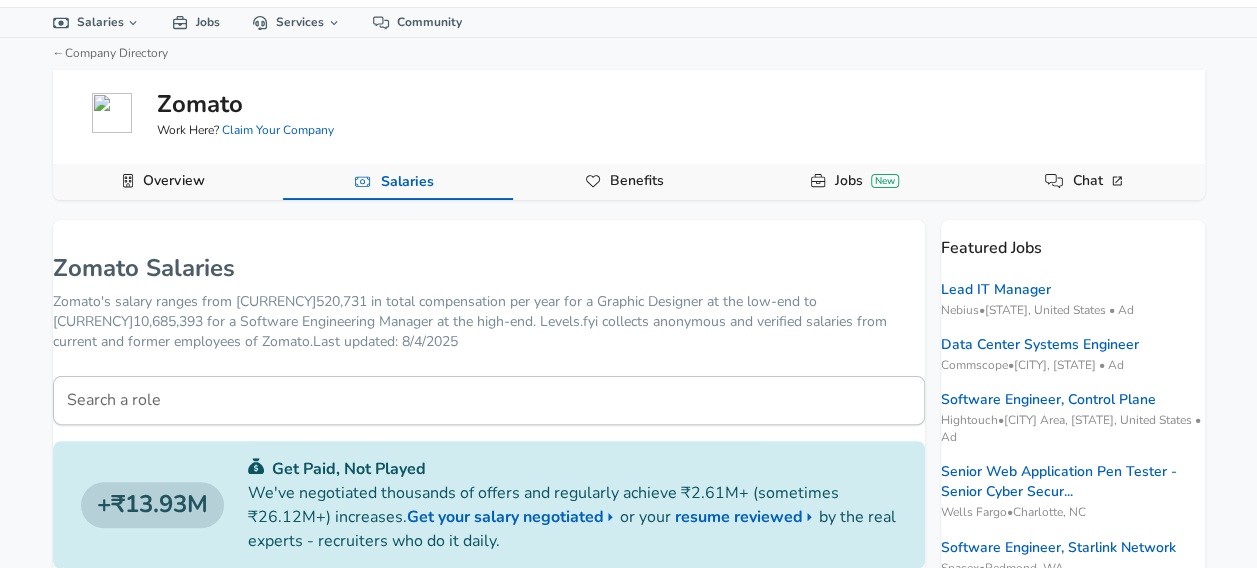 click on "Search a role" at bounding box center [489, 400] 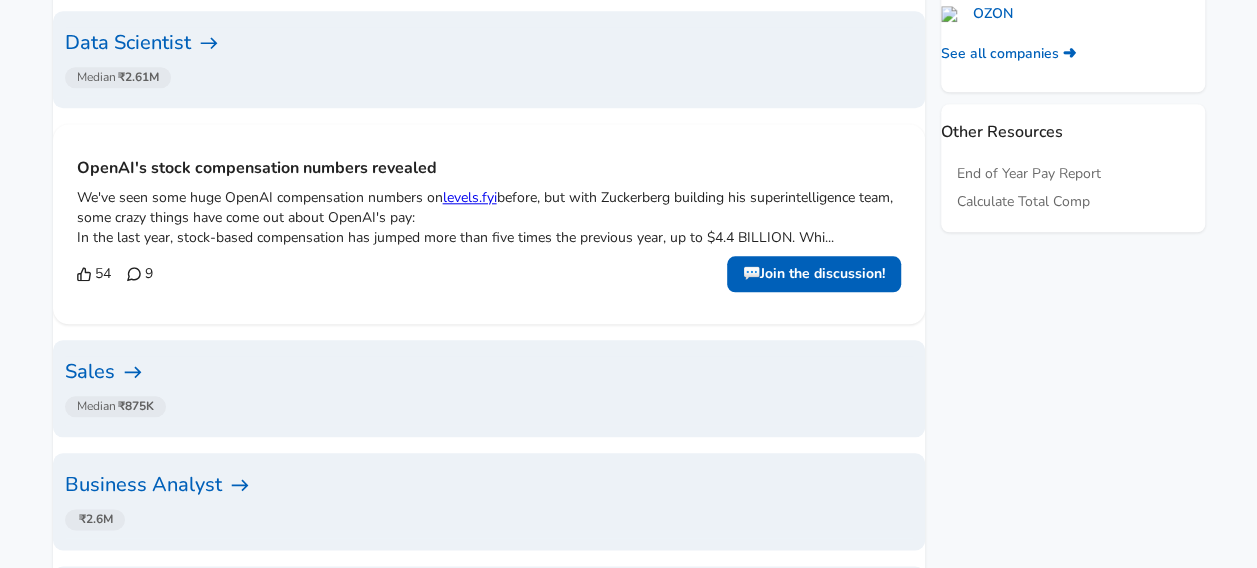 scroll, scrollTop: 850, scrollLeft: 0, axis: vertical 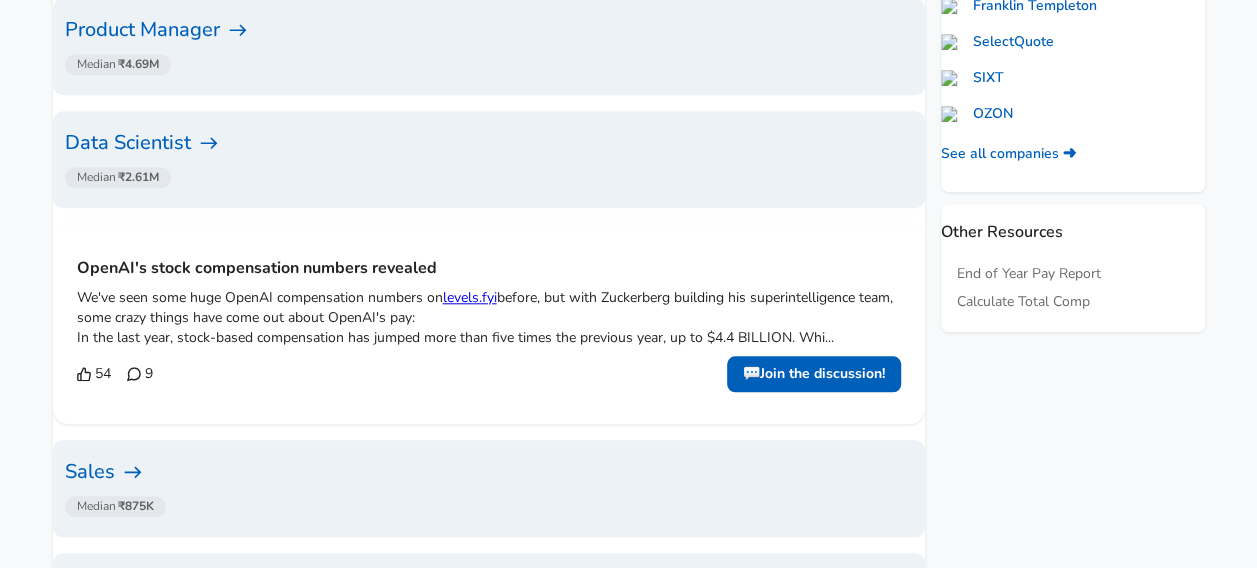click on "Data Scientist" at bounding box center [489, 143] 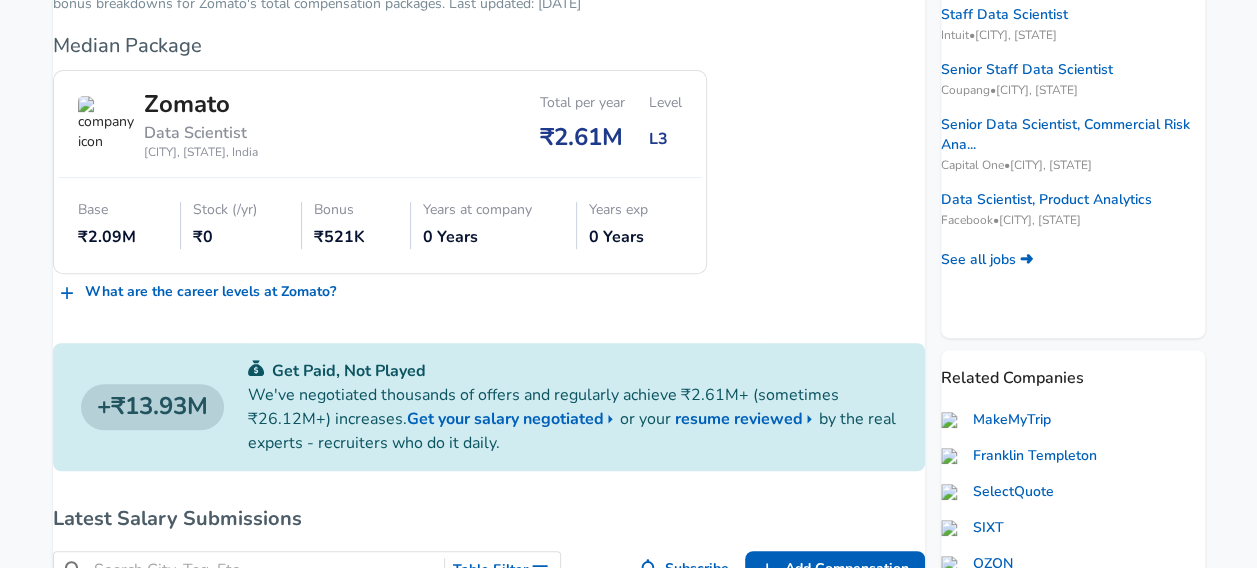 scroll, scrollTop: 800, scrollLeft: 0, axis: vertical 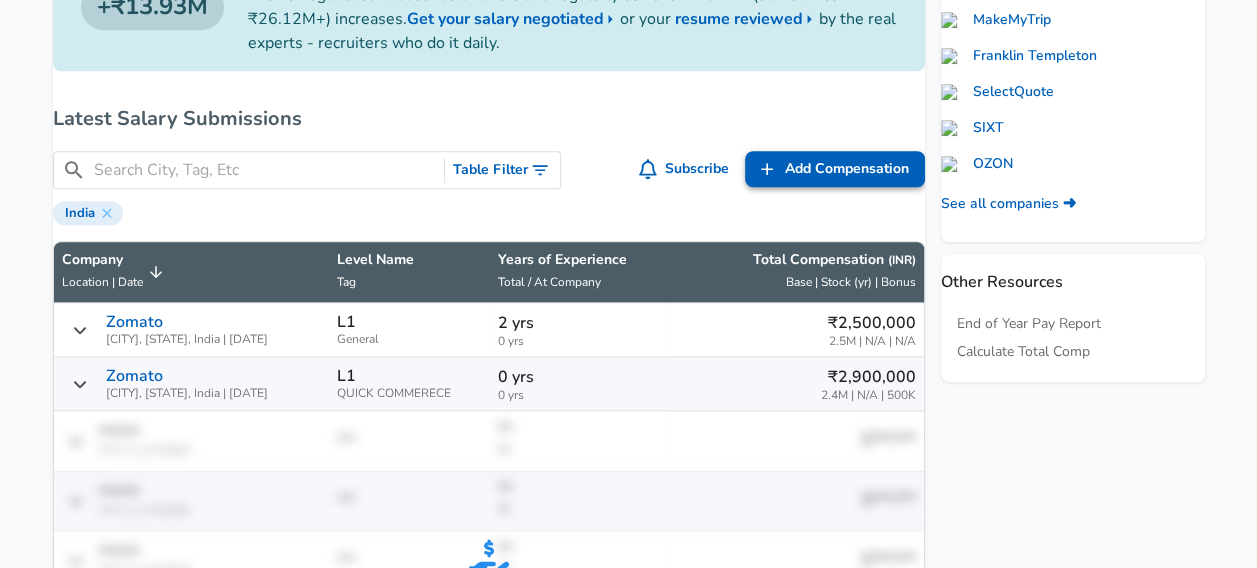 click on "Add Compensation" at bounding box center [847, 169] 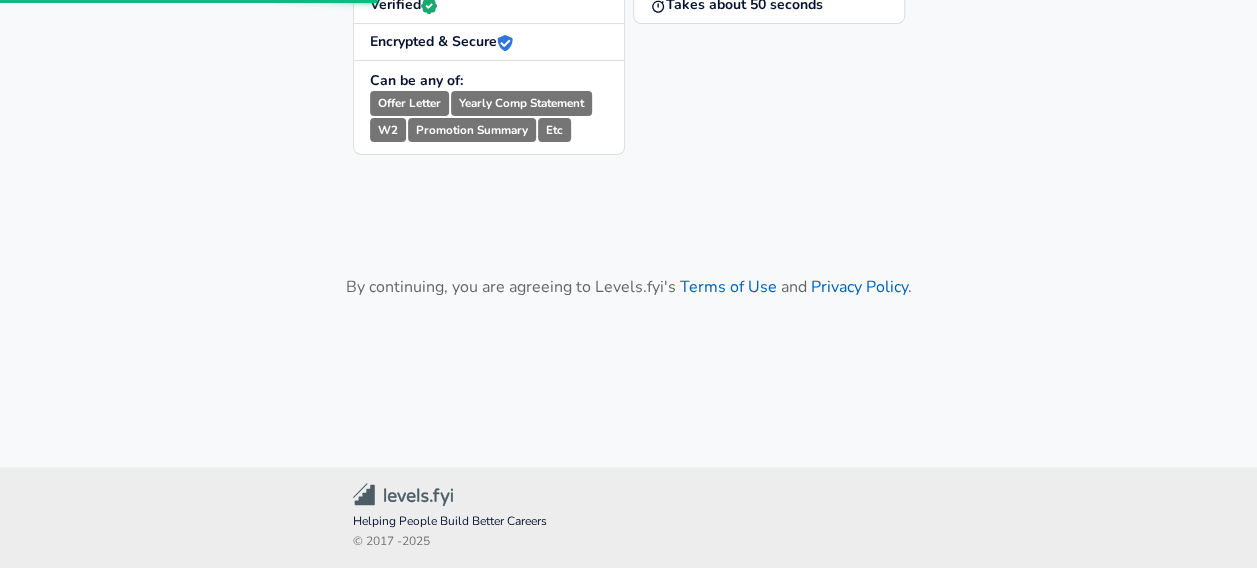 scroll, scrollTop: 0, scrollLeft: 0, axis: both 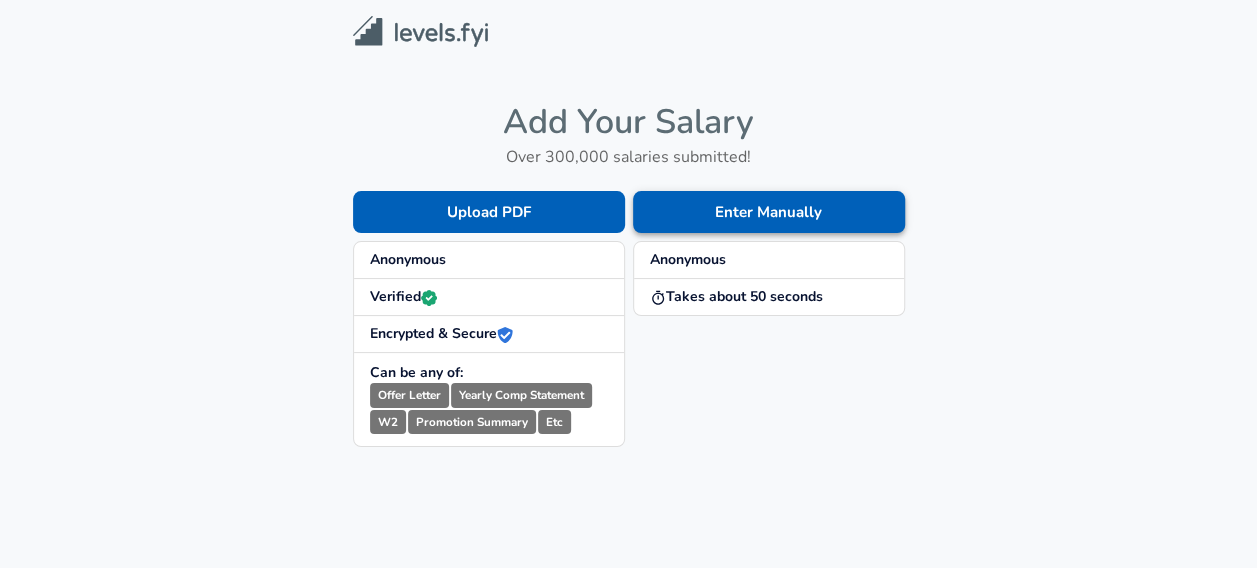 click on "Enter Manually" at bounding box center [769, 212] 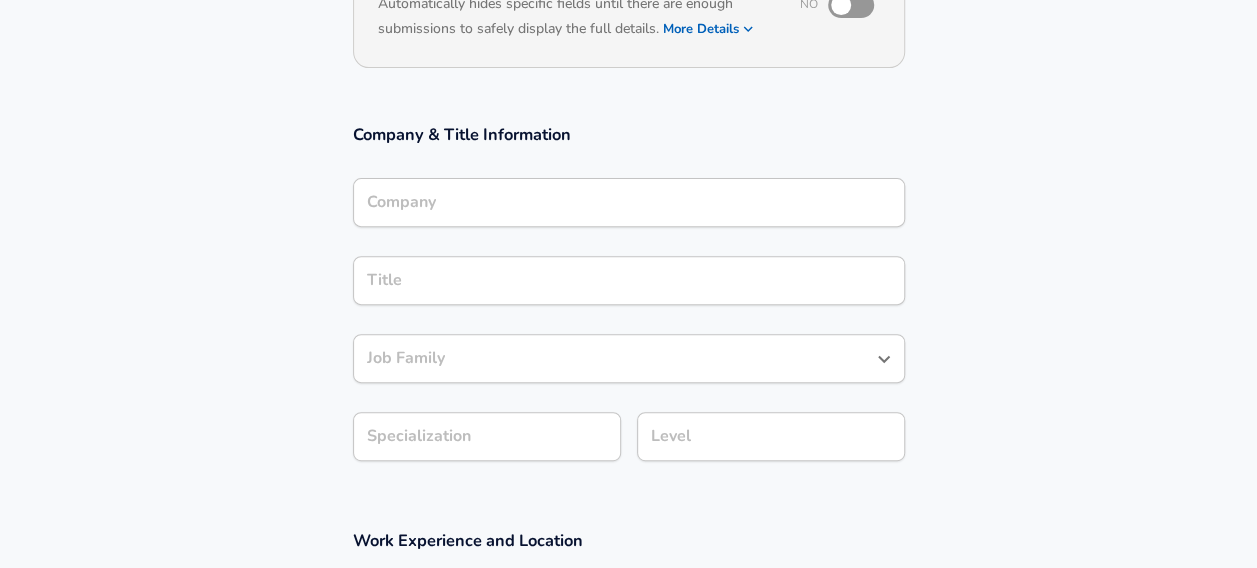 scroll, scrollTop: 0, scrollLeft: 0, axis: both 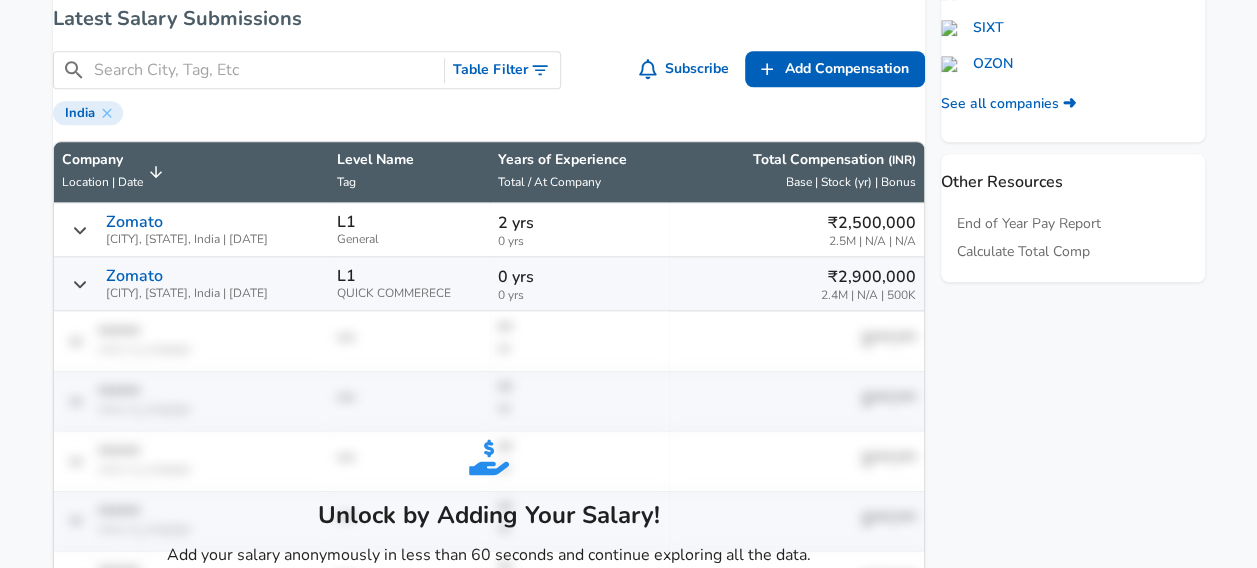 click on "Levels FYI Logo Salaries Data Scientist All Data Scientist Salaries Zomato   Data Scientist   Salaries   India The median Data Scientist compensation in India package at Zomato totals ₹2.61M per year. View the base salary, stock, and bonus breakdowns for Zomato's total compensation packages. Last updated: 8/4/2025 Median Package Zomato Data Scientist [CITY], [STATE], India Total per year ₹2.61M Level L3 Base ₹2.09M Stock (/yr) ₹0 Bonus ₹521K Years at company 0 Years Years exp 0 Years What are the career levels at   Zomato ? ₹13.93M Get Paid, Not Played We've negotiated thousands of offers and regularly achieve ₹2.61M+ (sometimes ₹26.12M+) increases.  Get your salary negotiated    or your   resume reviewed    by the real experts - recruiters who do it daily. Latest Salary Submissions ​ Table Filter Subscribe Add Add Comp Add Compensation India Company Location | Date Level Name Tag Years of Experience Total / At Company Total Compensation   ( INR )   Base | Stock (yr) | Bonus   Zomato   |   L1 2" at bounding box center [629, 545] 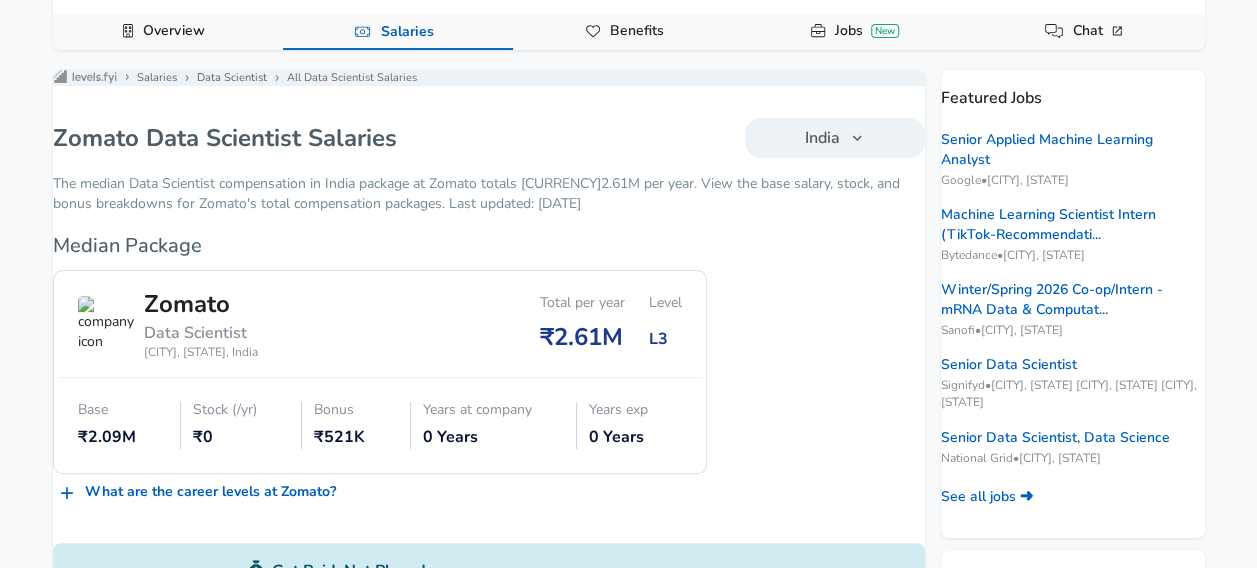 scroll, scrollTop: 0, scrollLeft: 0, axis: both 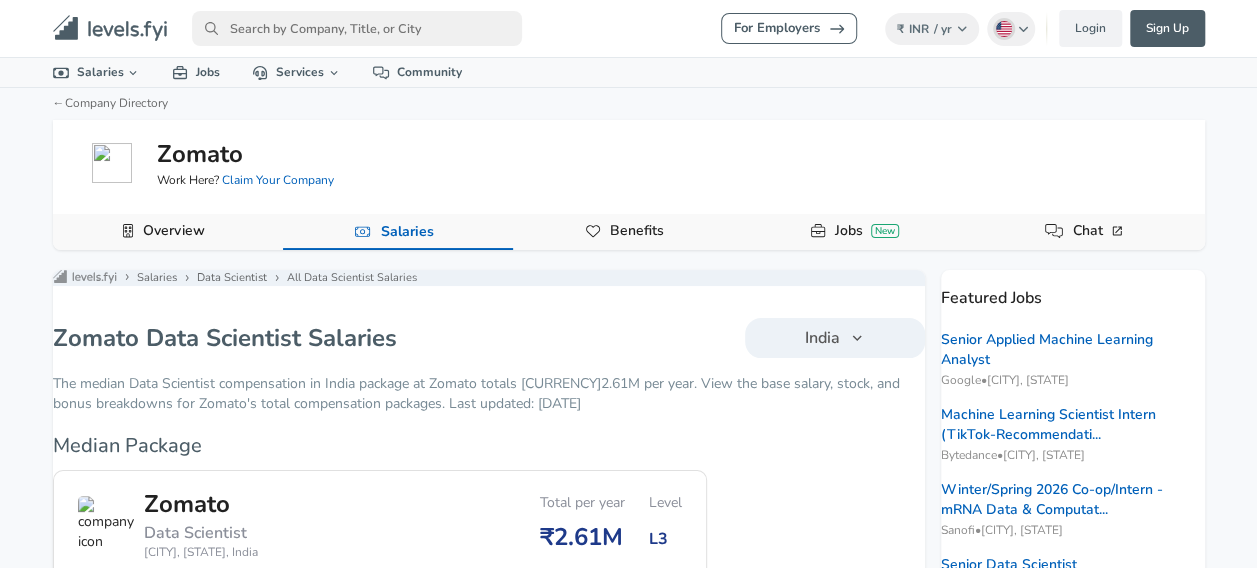 click at bounding box center (357, 28) 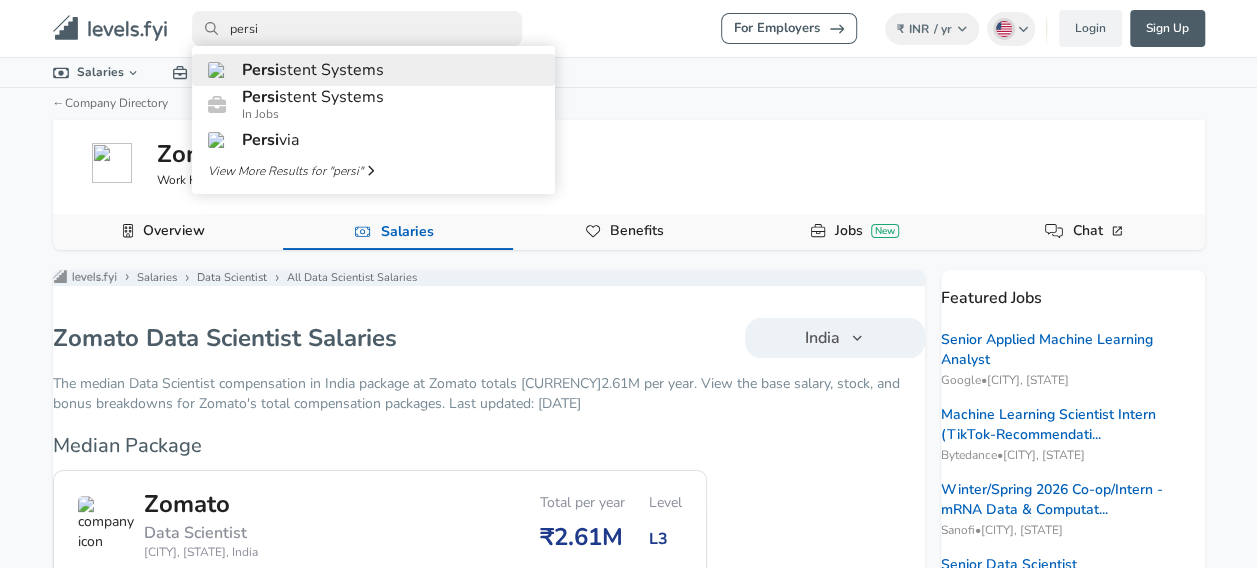 type on "persi" 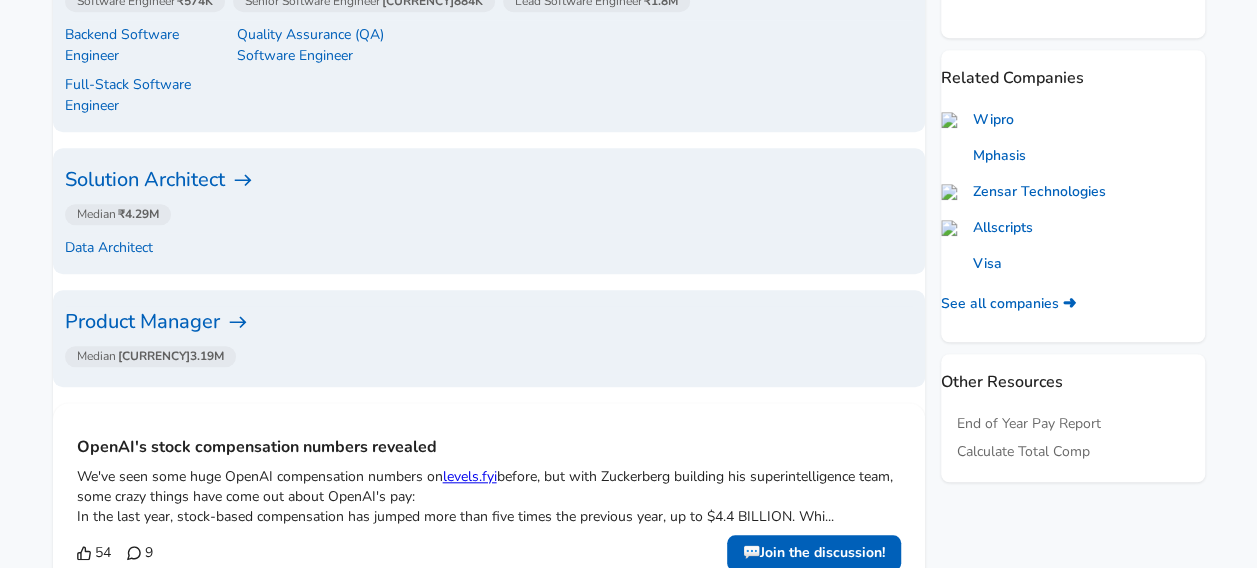 scroll, scrollTop: 500, scrollLeft: 0, axis: vertical 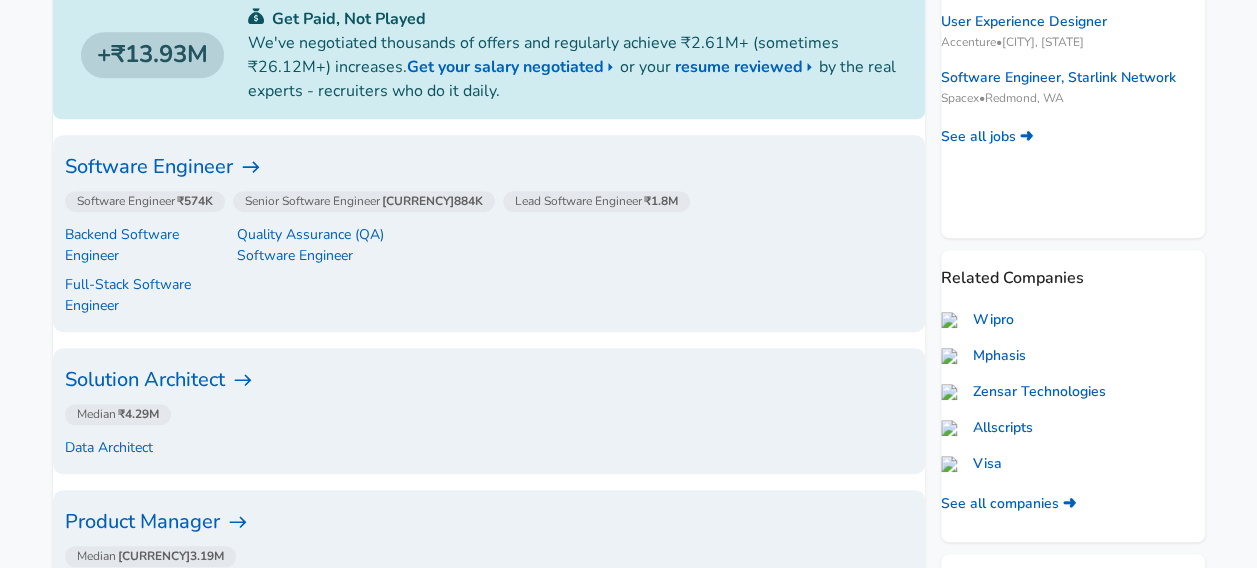 click on "Software Engineer" at bounding box center [489, 167] 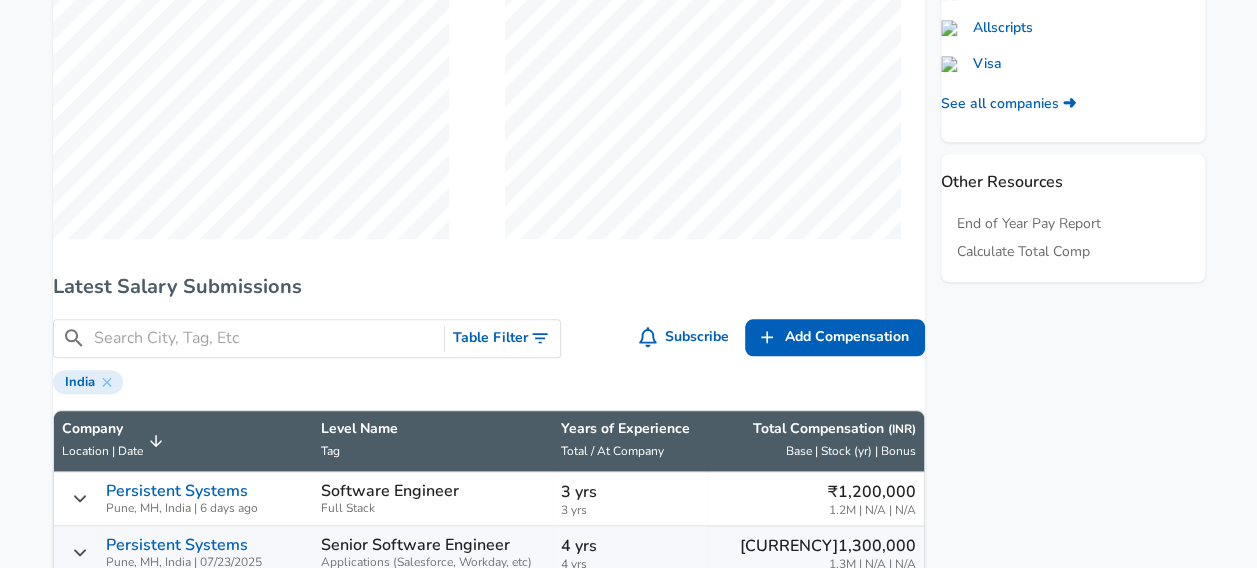 scroll, scrollTop: 1000, scrollLeft: 0, axis: vertical 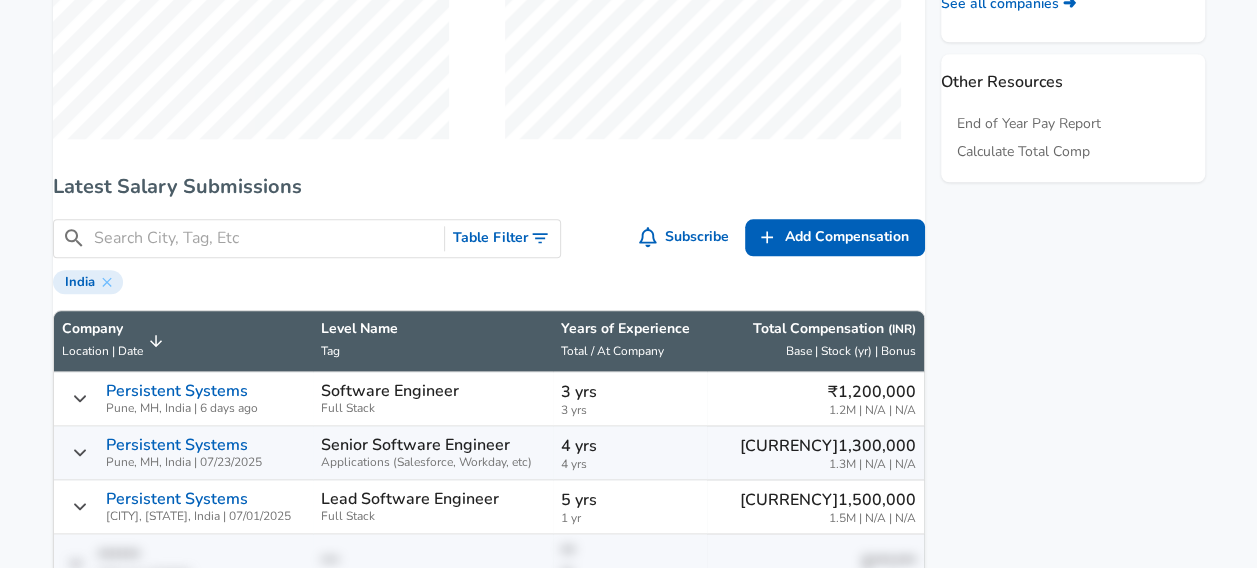 click at bounding box center (265, 238) 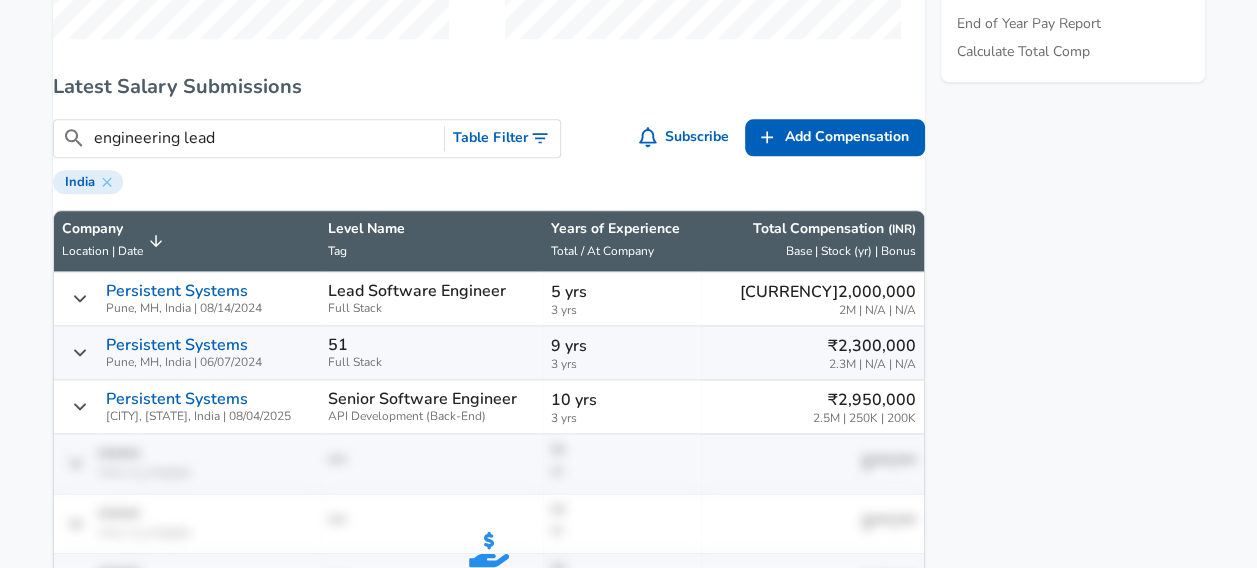 scroll, scrollTop: 1400, scrollLeft: 0, axis: vertical 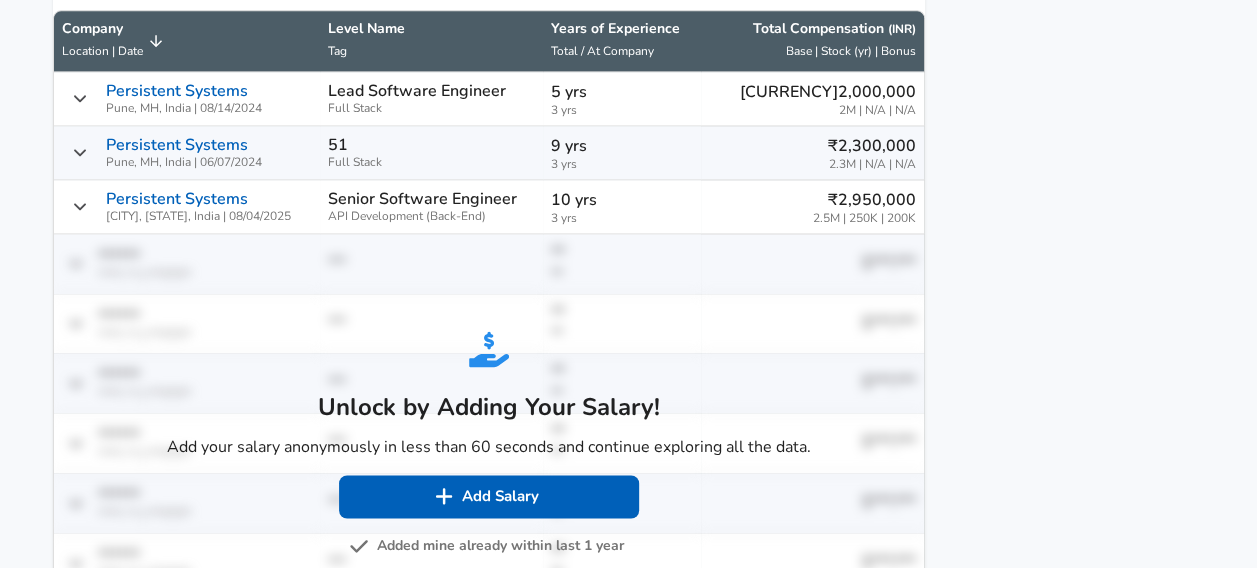 type on "engineering lead" 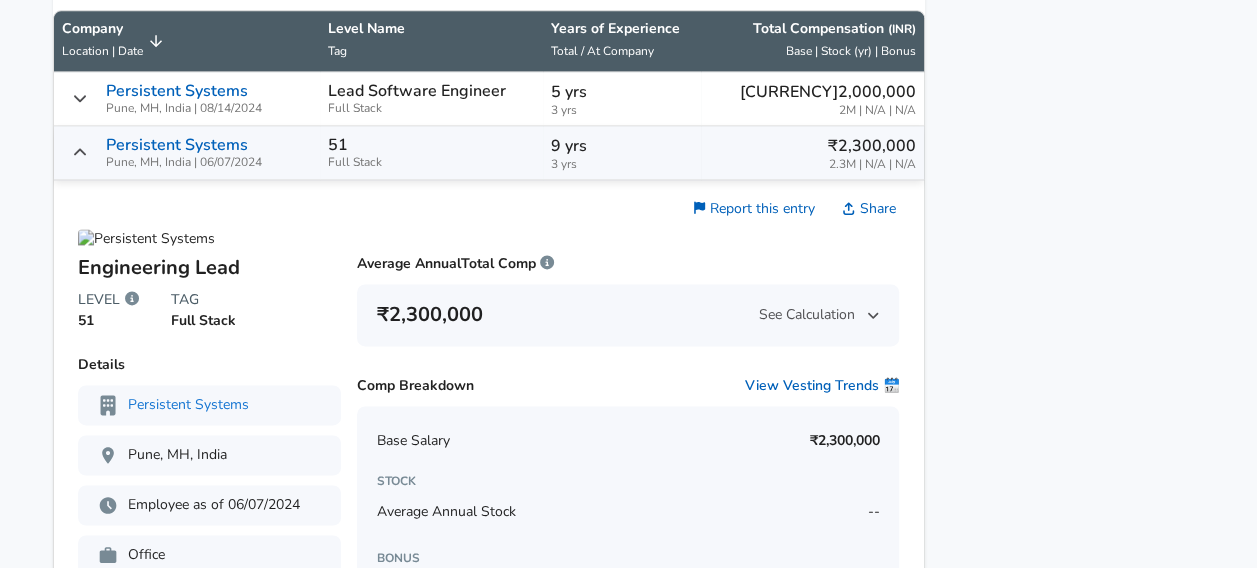 scroll, scrollTop: 2, scrollLeft: 0, axis: vertical 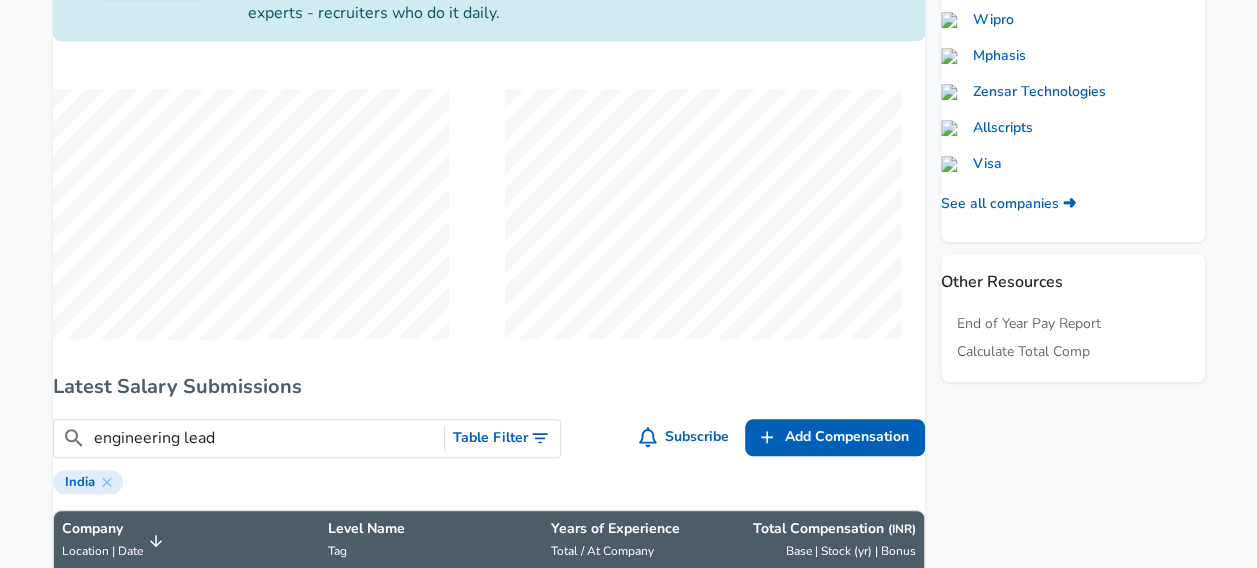click on "engineering lead" at bounding box center [265, 438] 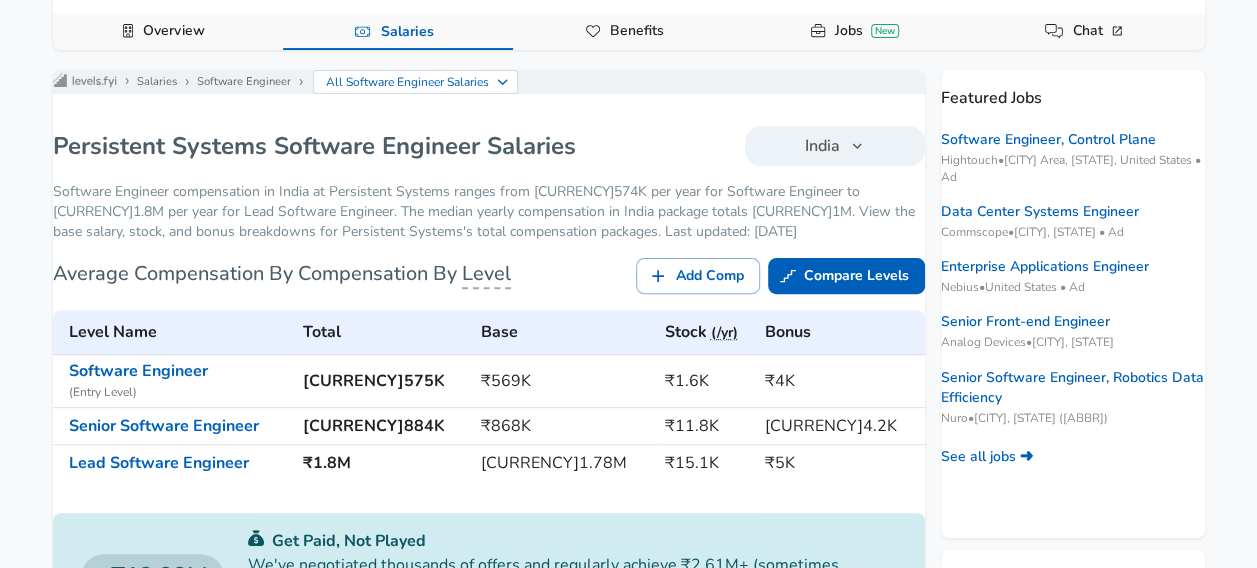 scroll, scrollTop: 0, scrollLeft: 0, axis: both 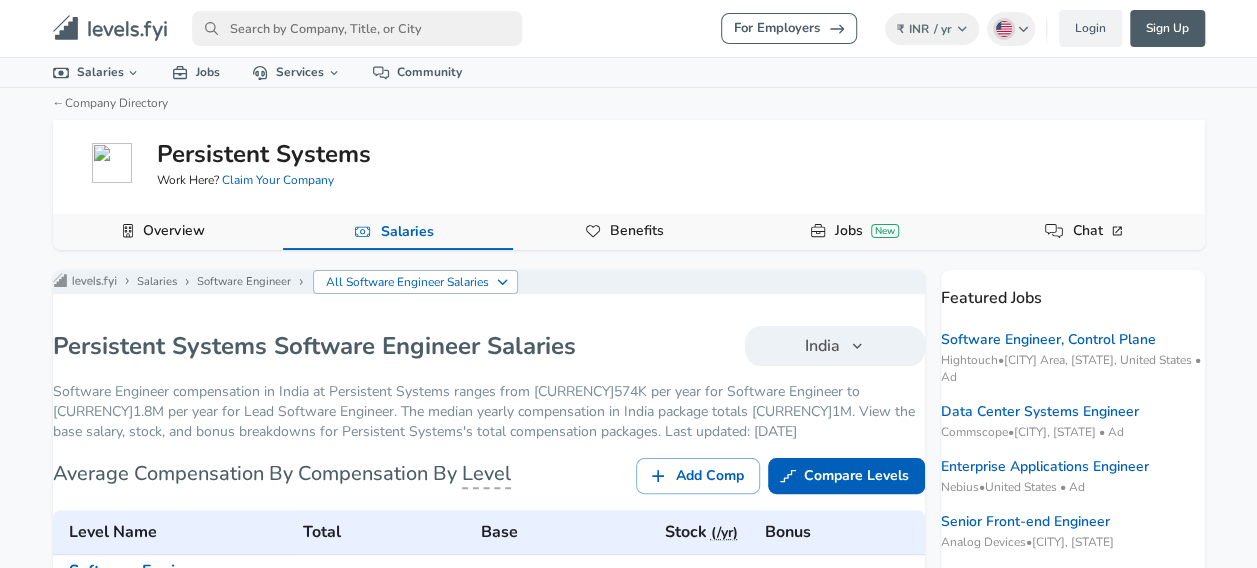 type 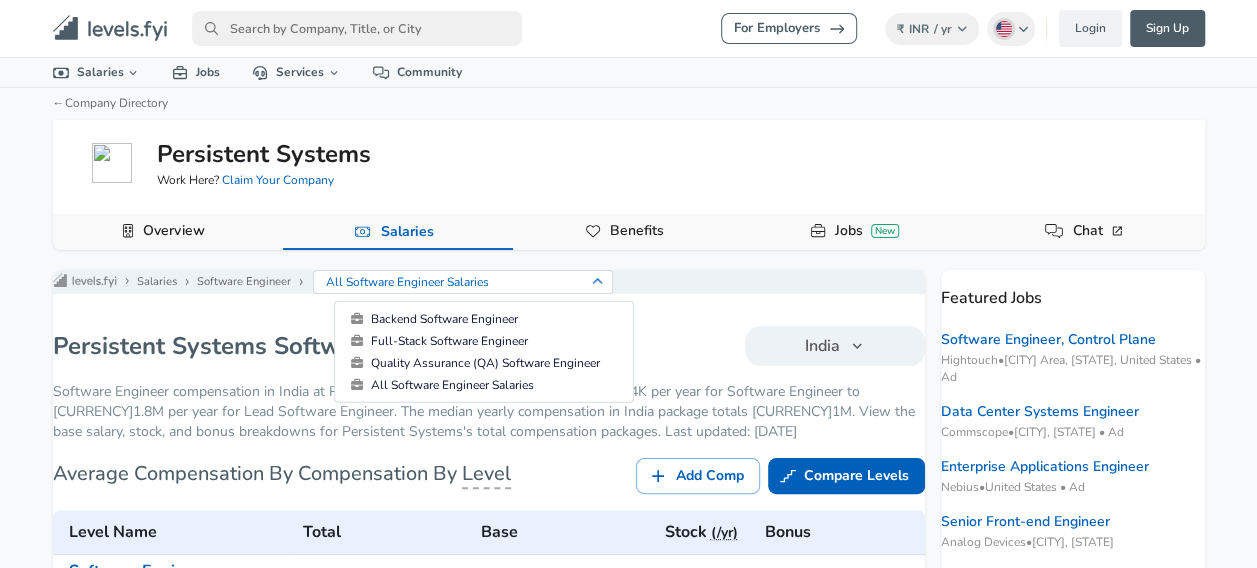 click at bounding box center [357, 28] 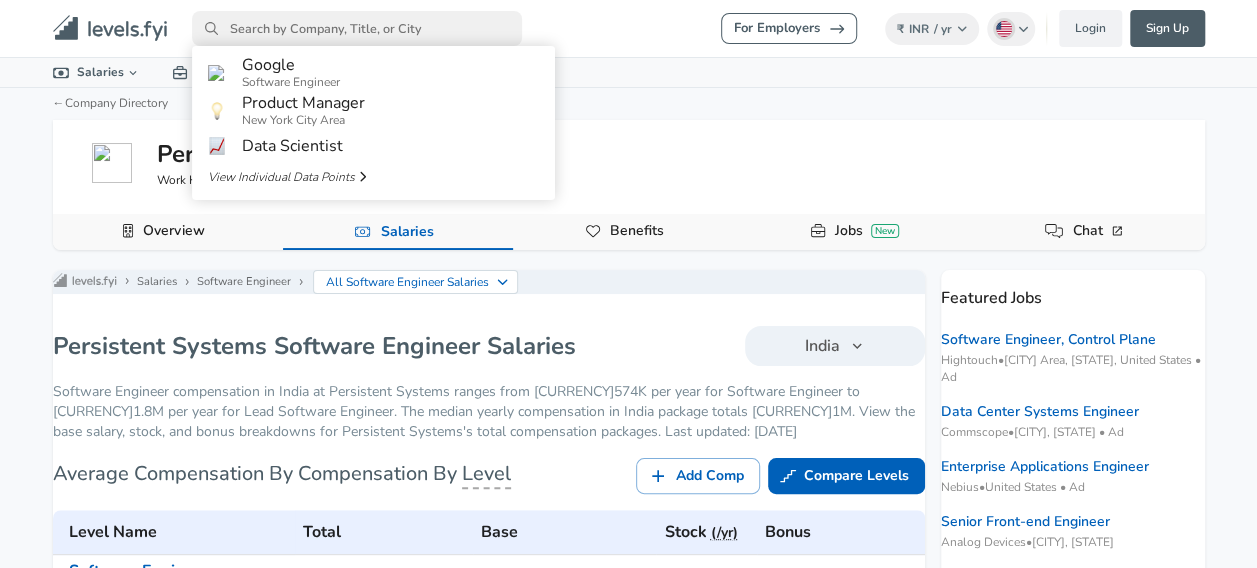 click on "For Employers ₹ INR / yr Change English (US) Change Login Sign Up All Data By Location By Company By Title Salary Calculator Chart Visualizations Verified Salaries Internships Negotiation Support Compare Benefits Who's Hiring 2024 Pay Report Top Paying Companies Integrate Blog Press Google Software Engineer Product Manager [CITY] Area Data Scientist View Individual Data Points   Levels FYI Logo Salaries 📂   All Data 🌎   By Location 🏢   By Company 🖋    By Title 🏭️    By Industry 📍   Salary Heatmap 📈   Chart Visualizations 🔥   Real-time Percentiles 🎓   Internships ❣️   Compare Benefits 🎬   2024 Pay Report 🏆   Top Paying Companies 💸   Calculate Meeting Cost #️⃣   Salary Calculator Contribute Add Salary Add Company Benefits Add Level Mapping Jobs Services Candidate Services 💵  Negotiation Coaching 📄  Resume Review 🎁  Gift a Resume Review For Employers Interactive Offers Real-time Percentiles  🔥 Compensation Benchmarking For Academic Research" at bounding box center [628, 284] 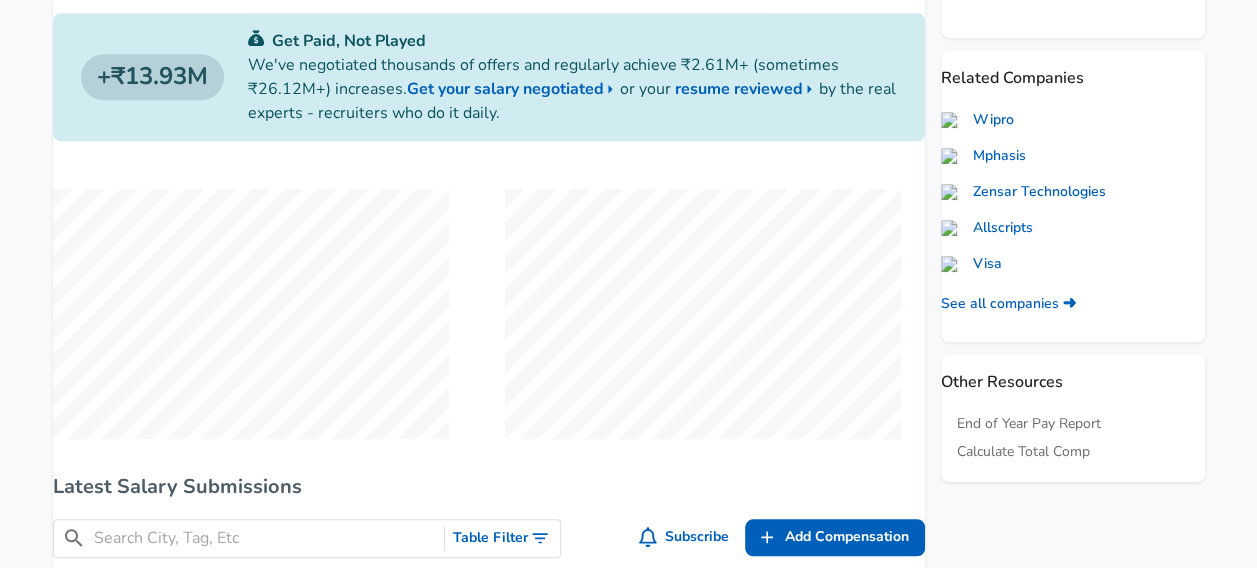 scroll, scrollTop: 1300, scrollLeft: 0, axis: vertical 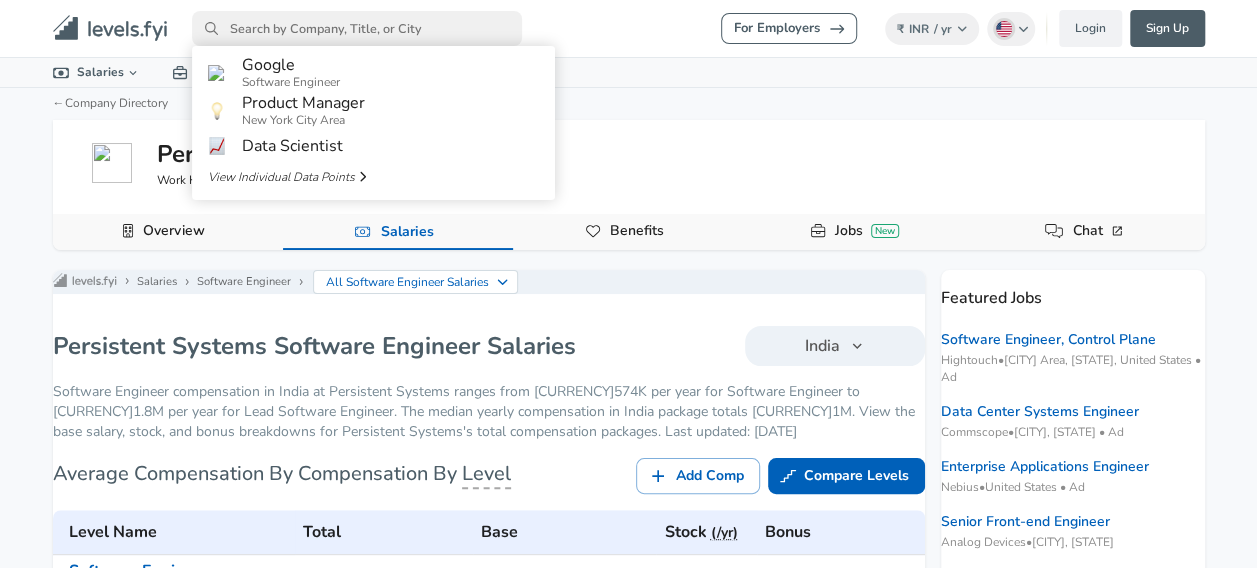 click at bounding box center (357, 28) 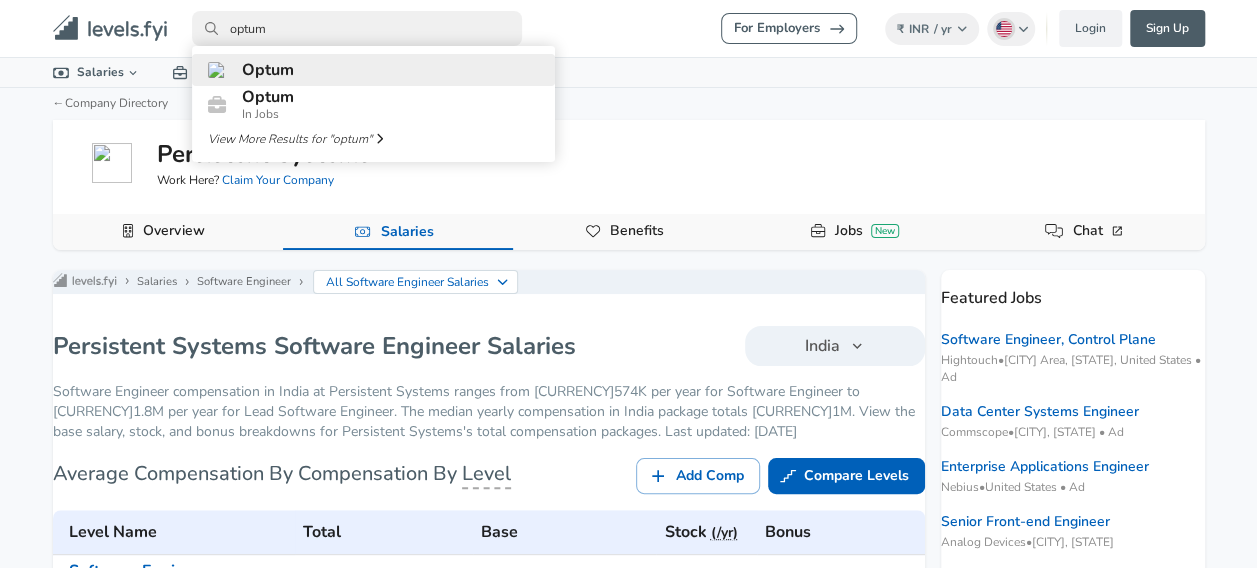 type on "optum" 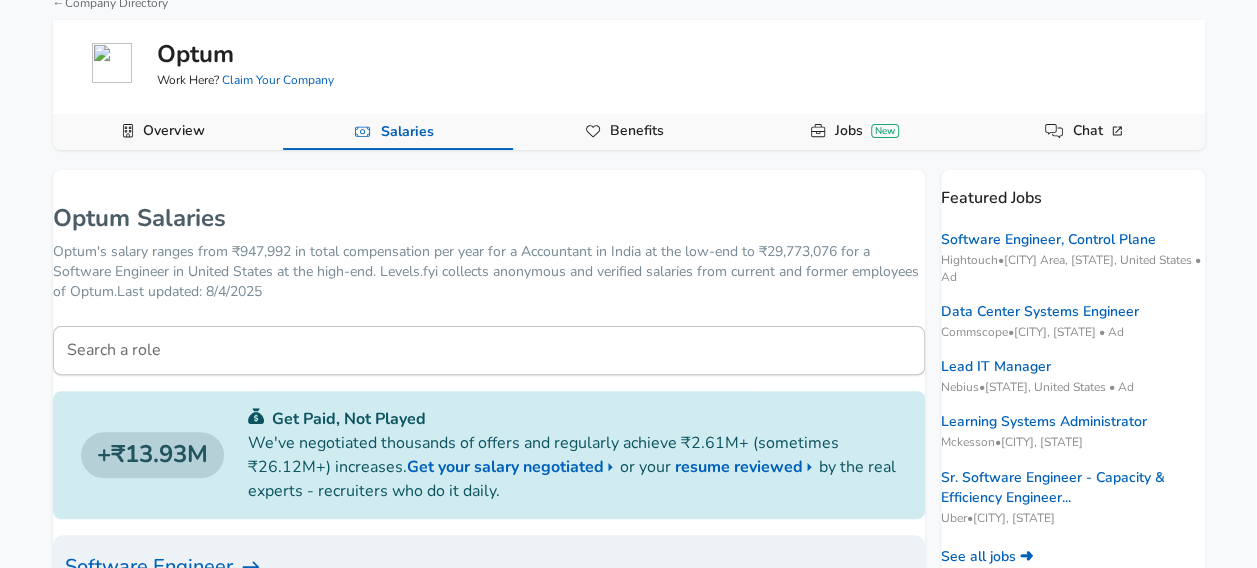 scroll, scrollTop: 0, scrollLeft: 0, axis: both 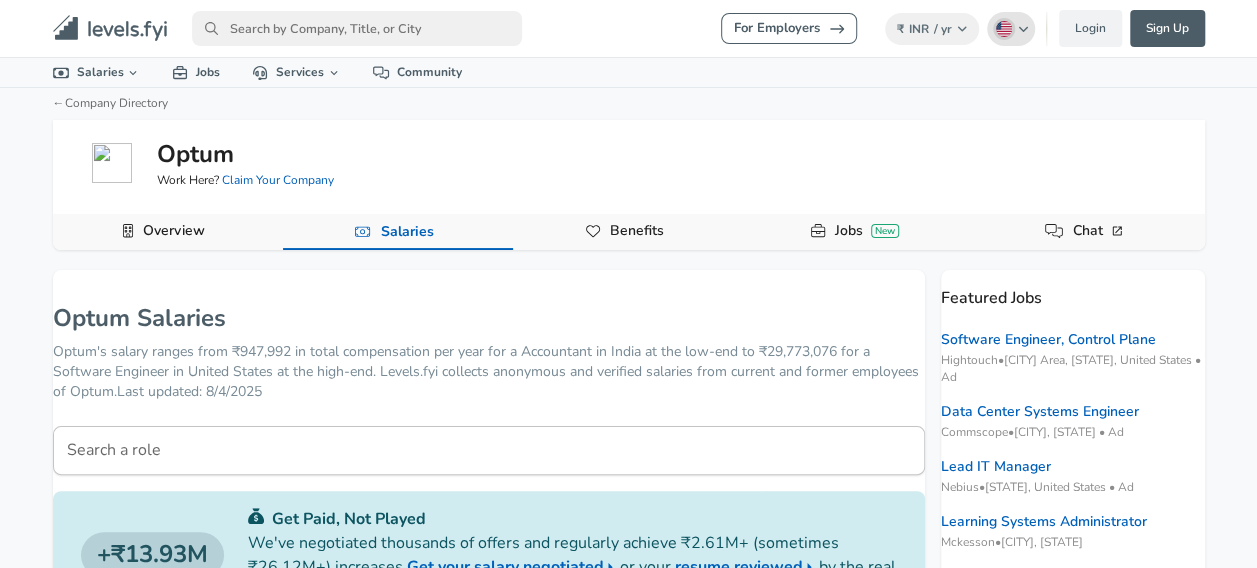 click 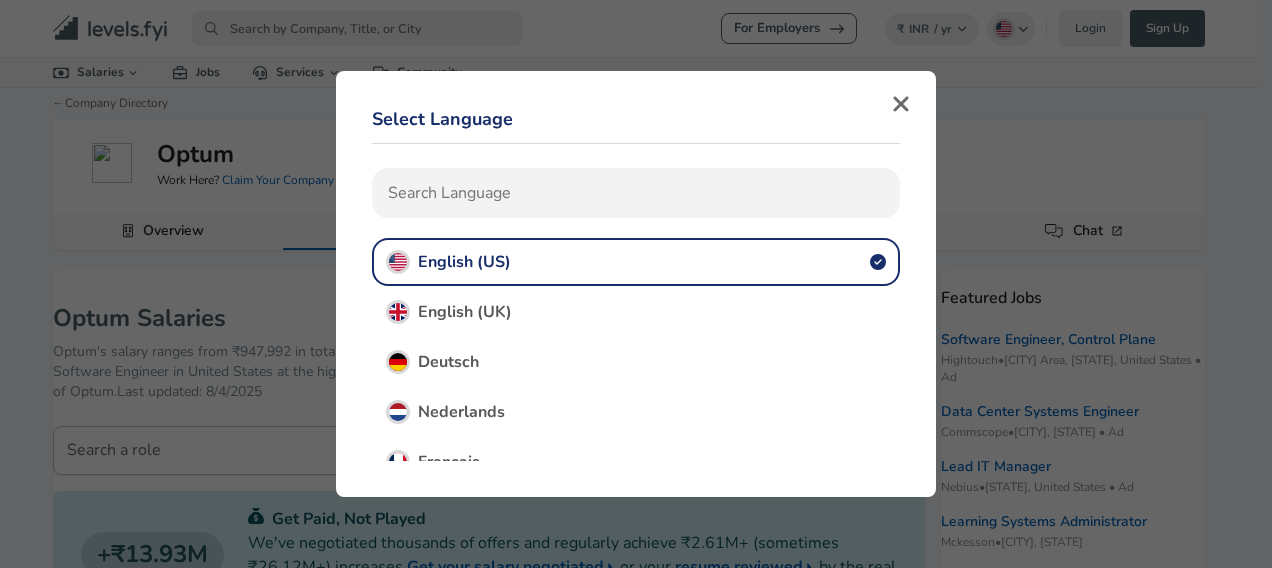 click 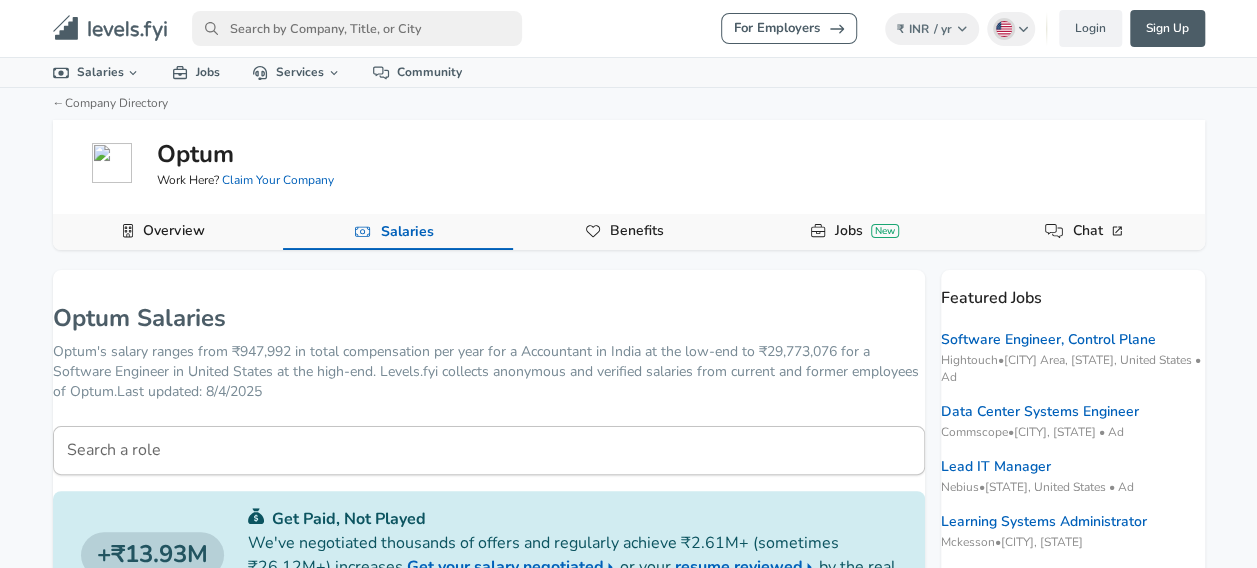 scroll, scrollTop: 300, scrollLeft: 0, axis: vertical 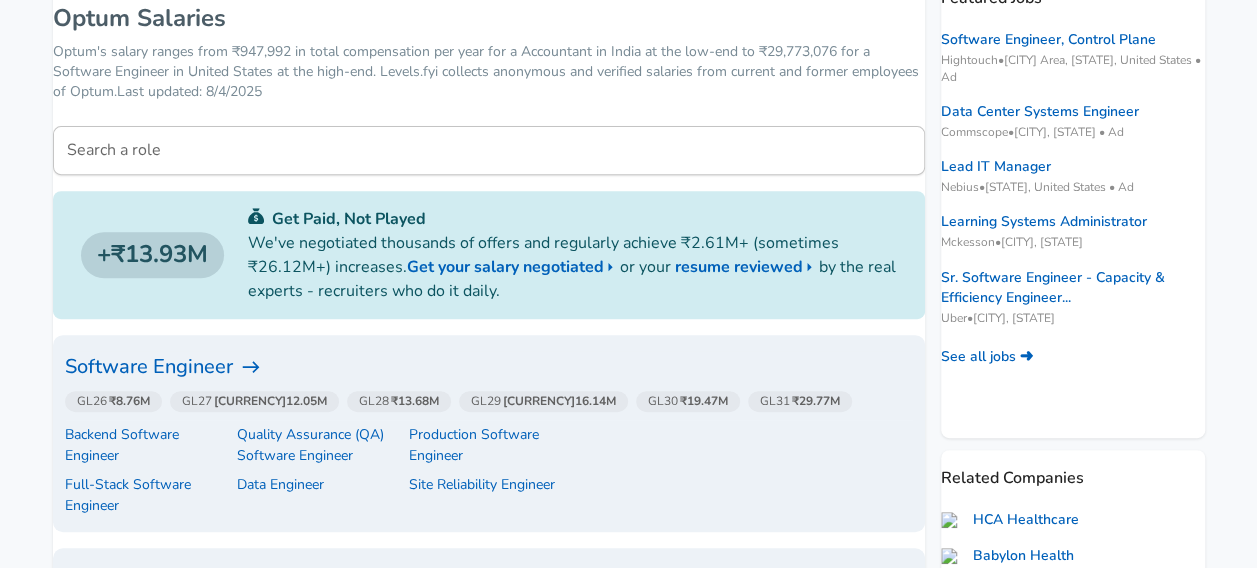 click on "Software Engineer" at bounding box center (489, 367) 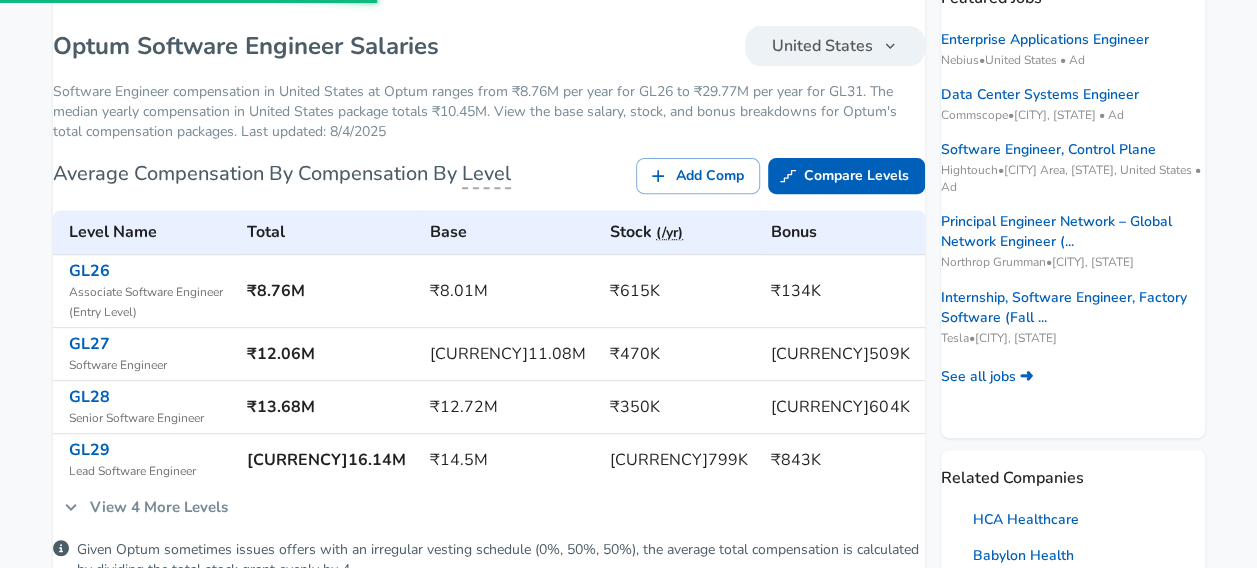 scroll, scrollTop: 0, scrollLeft: 0, axis: both 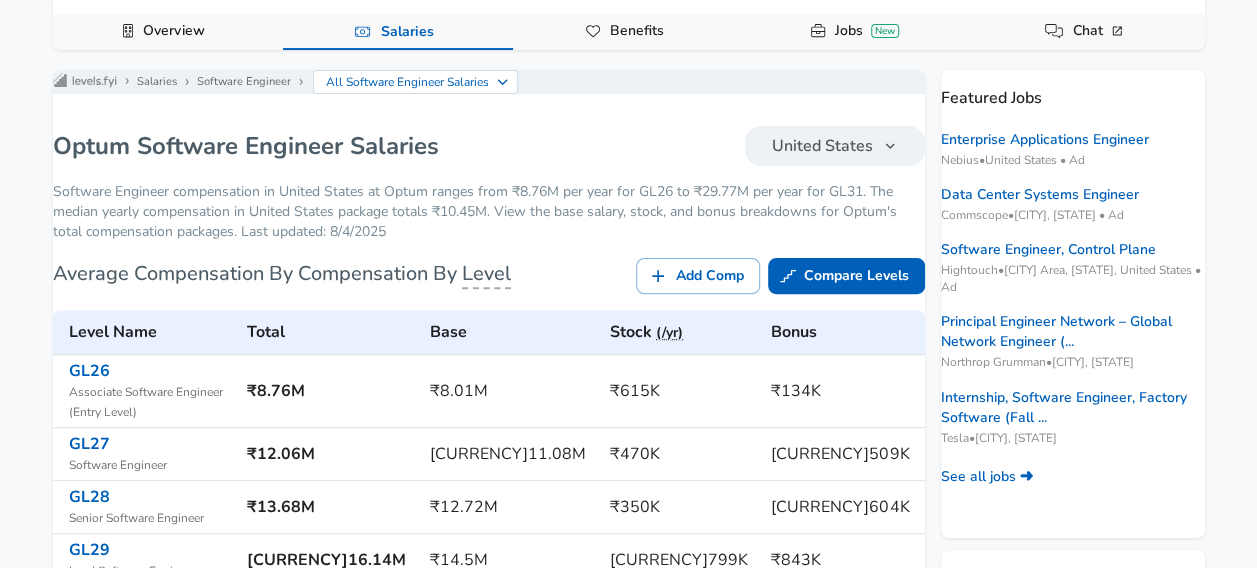click on "United States" at bounding box center [822, 146] 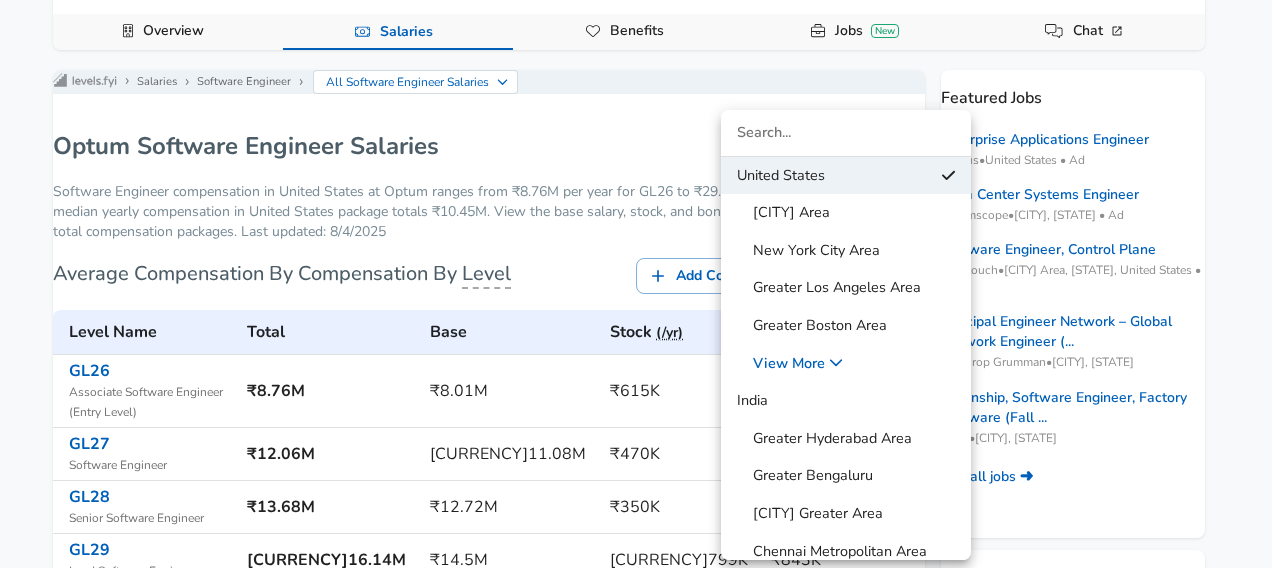 click at bounding box center [636, 284] 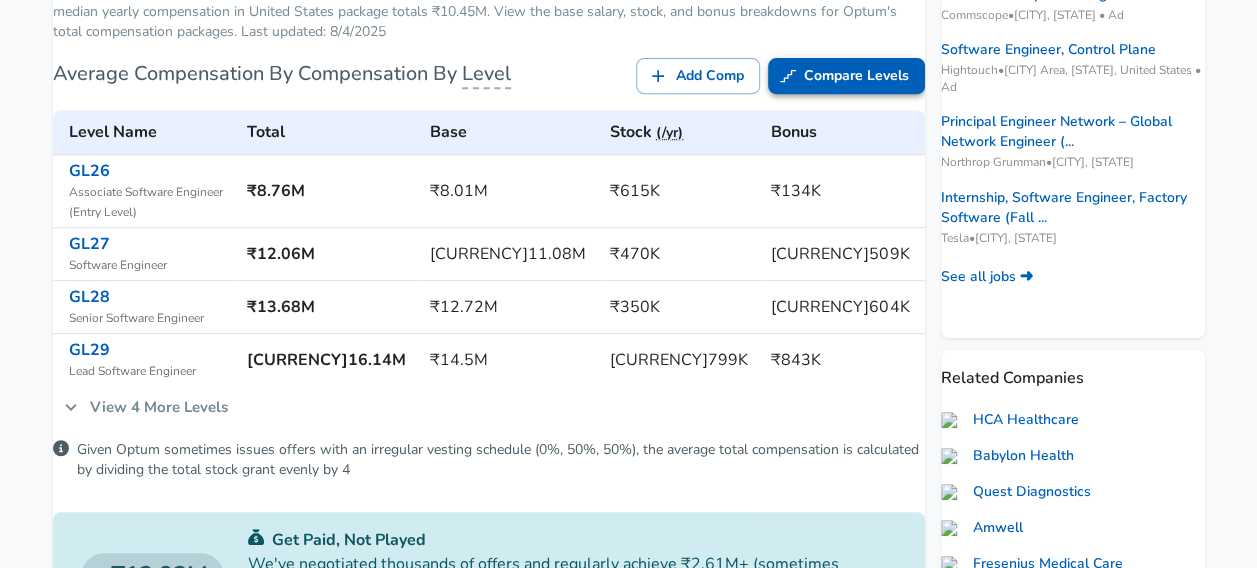 scroll, scrollTop: 200, scrollLeft: 0, axis: vertical 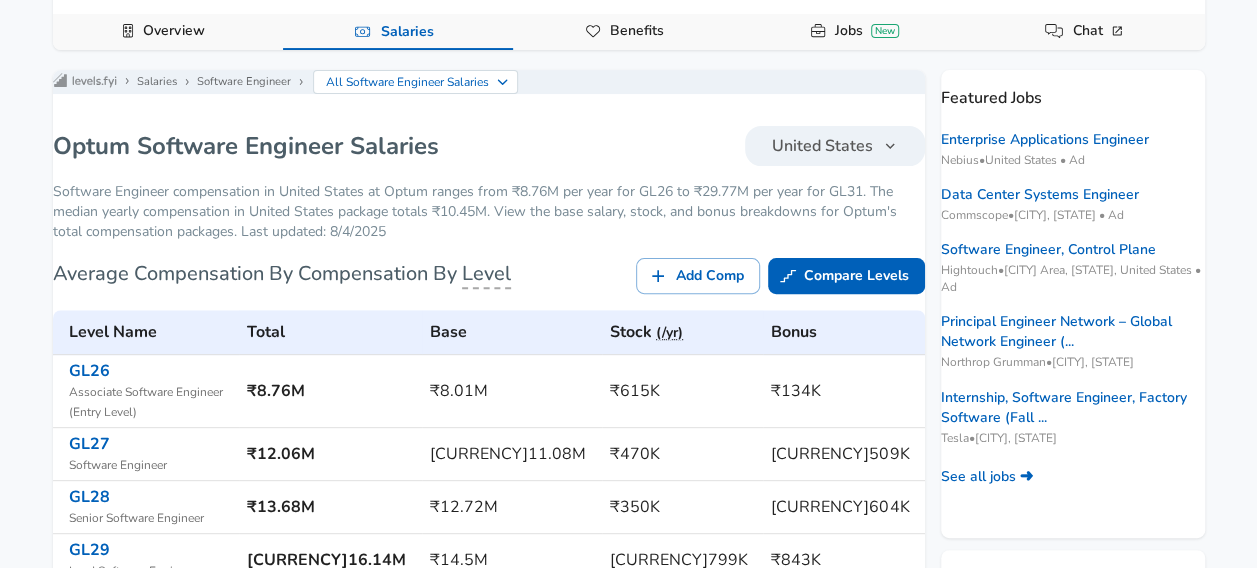 click on "United States" at bounding box center [822, 146] 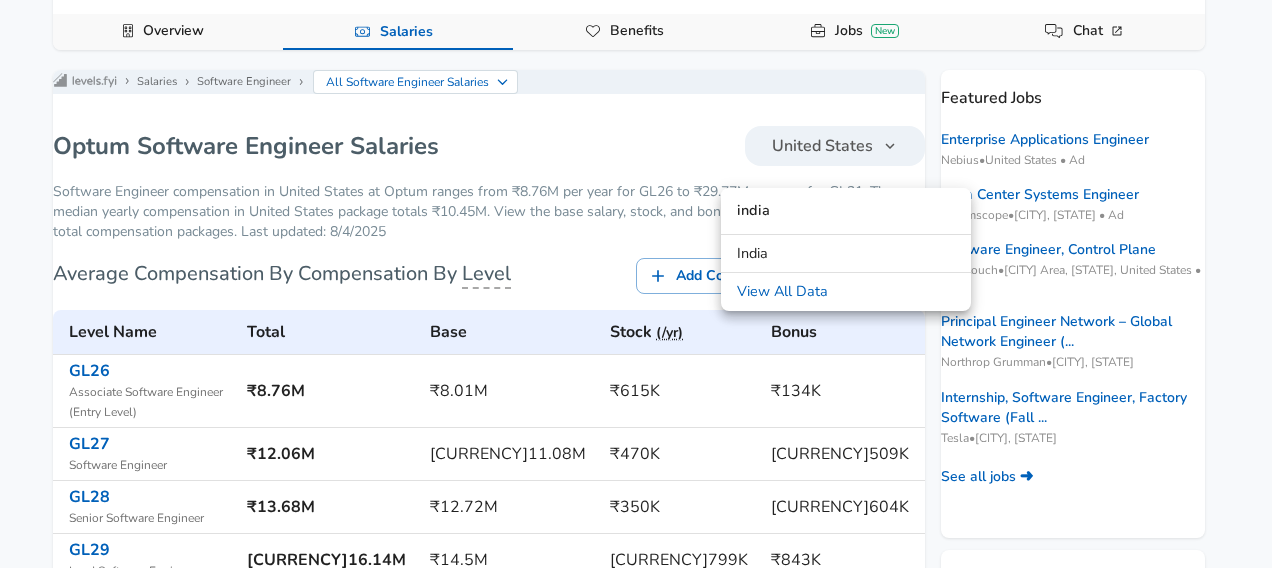 type on "india" 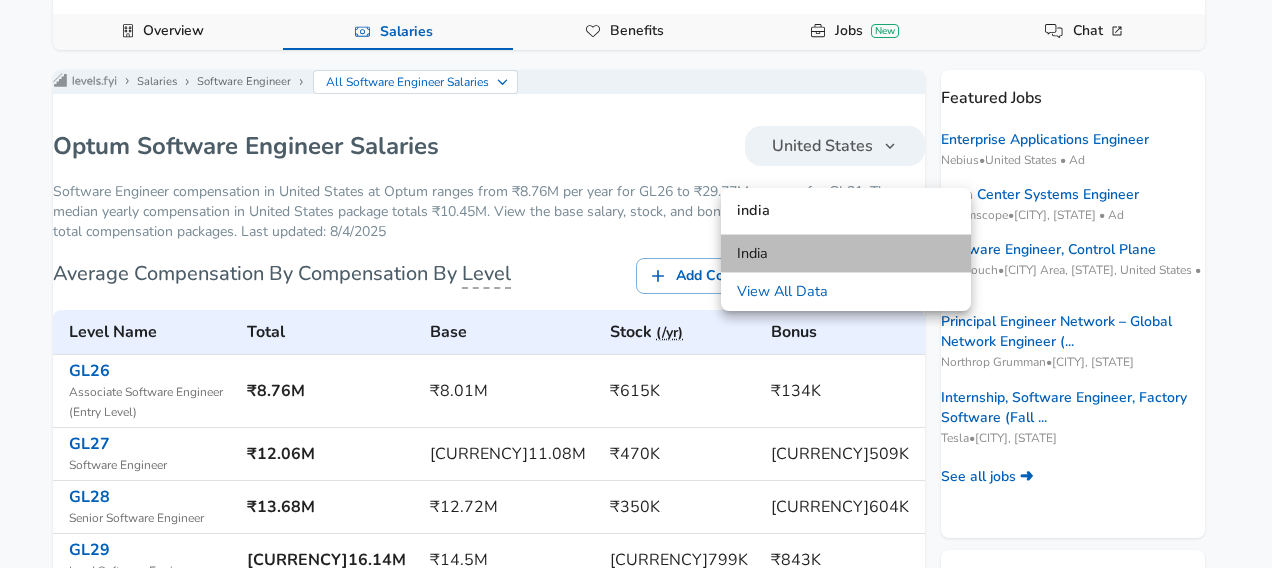 click on "India" at bounding box center [846, 254] 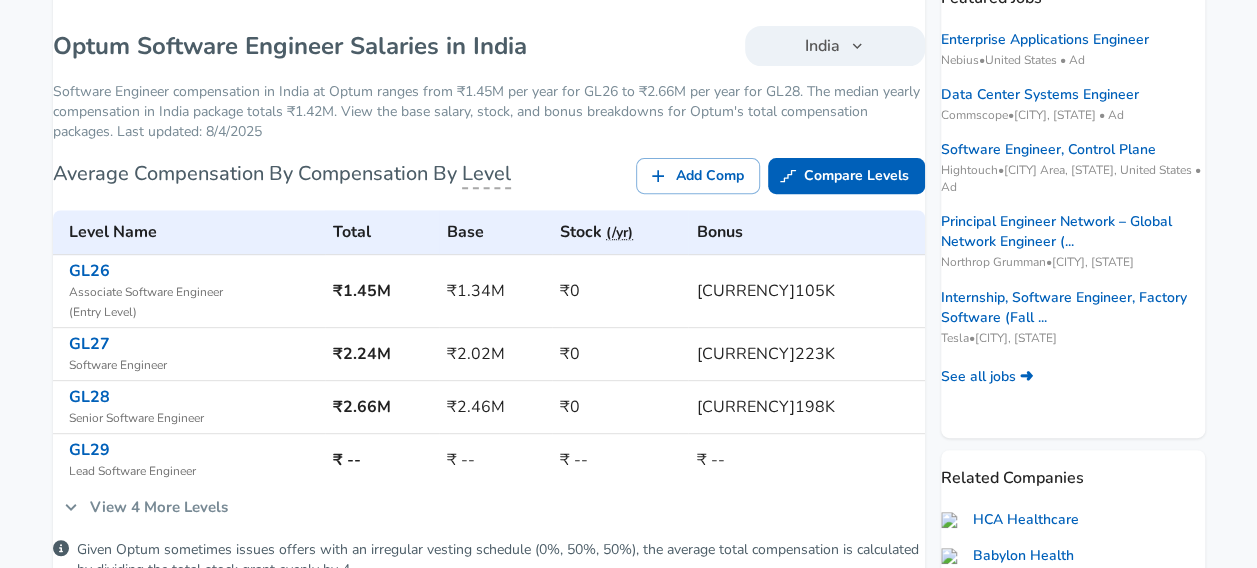 scroll, scrollTop: 400, scrollLeft: 0, axis: vertical 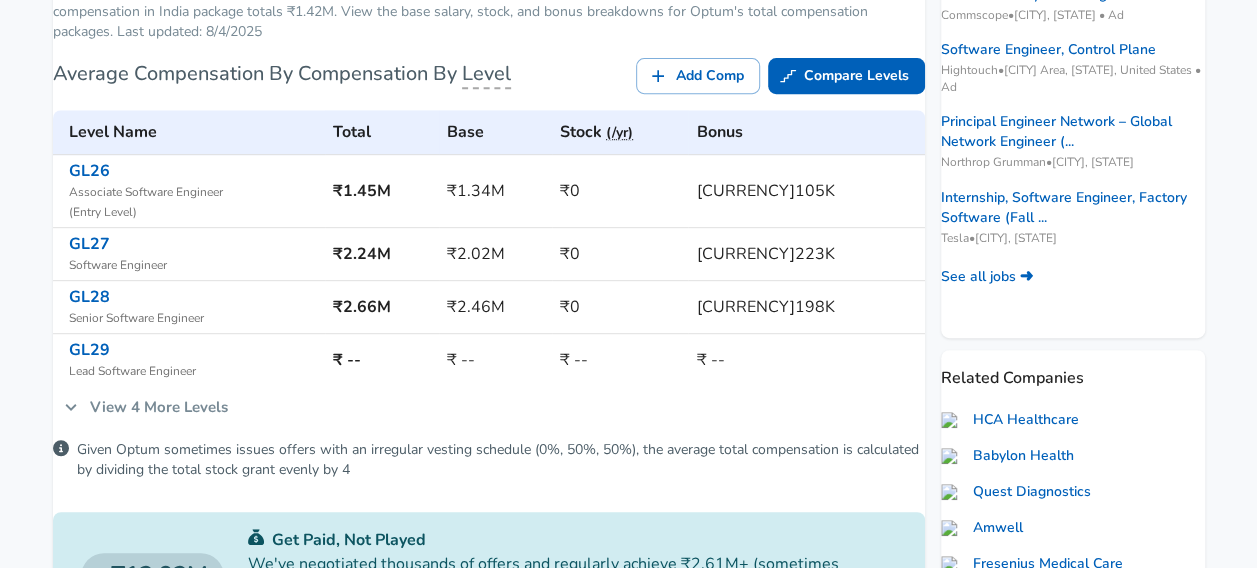 click on "View   4   More Levels" at bounding box center (146, 407) 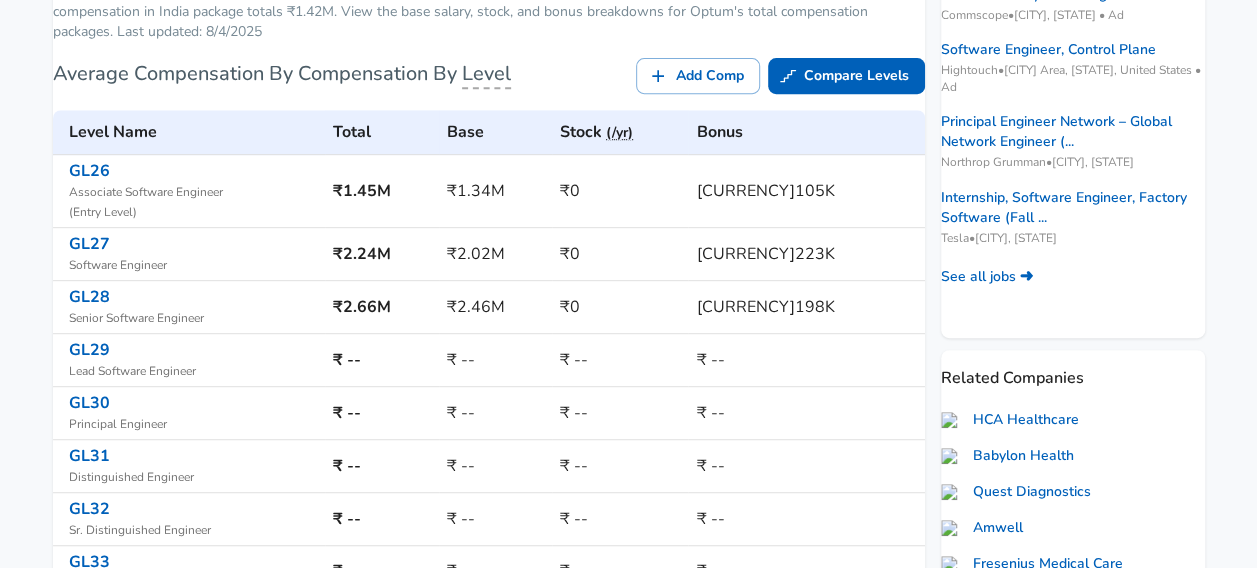 scroll, scrollTop: 500, scrollLeft: 0, axis: vertical 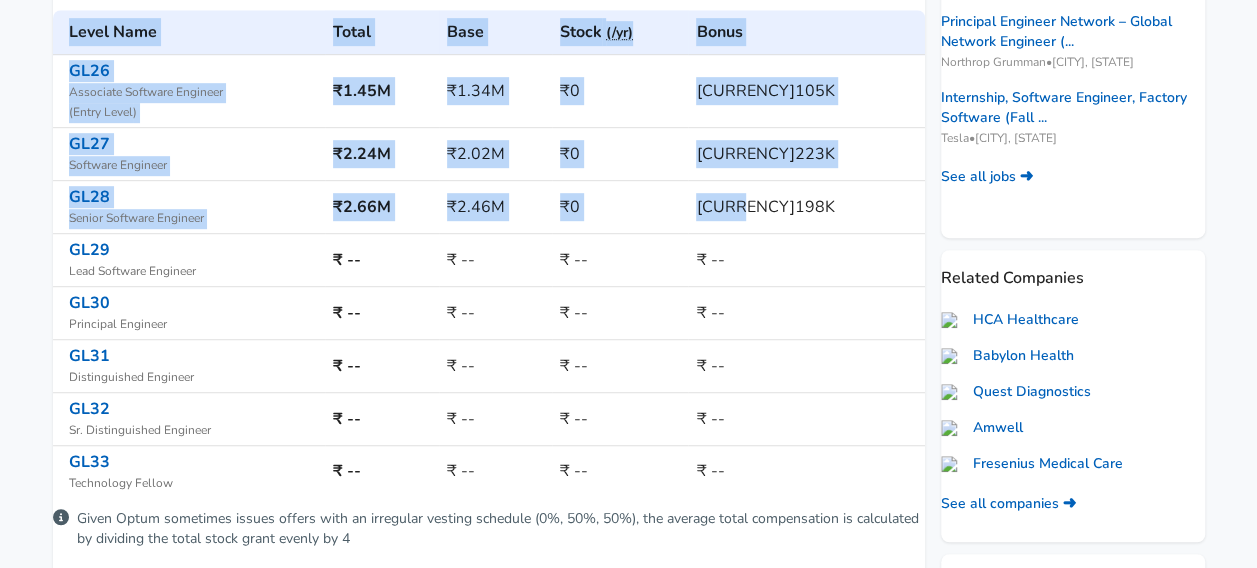 drag, startPoint x: 871, startPoint y: 226, endPoint x: -4, endPoint y: 116, distance: 881.8872 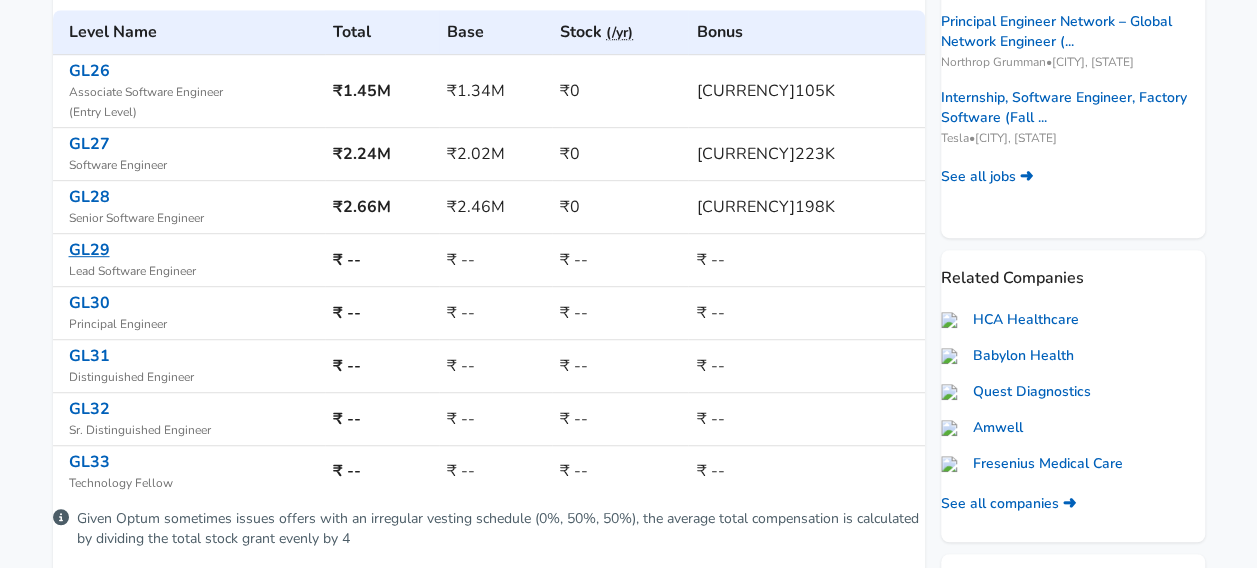 click on "GL29" at bounding box center [89, 250] 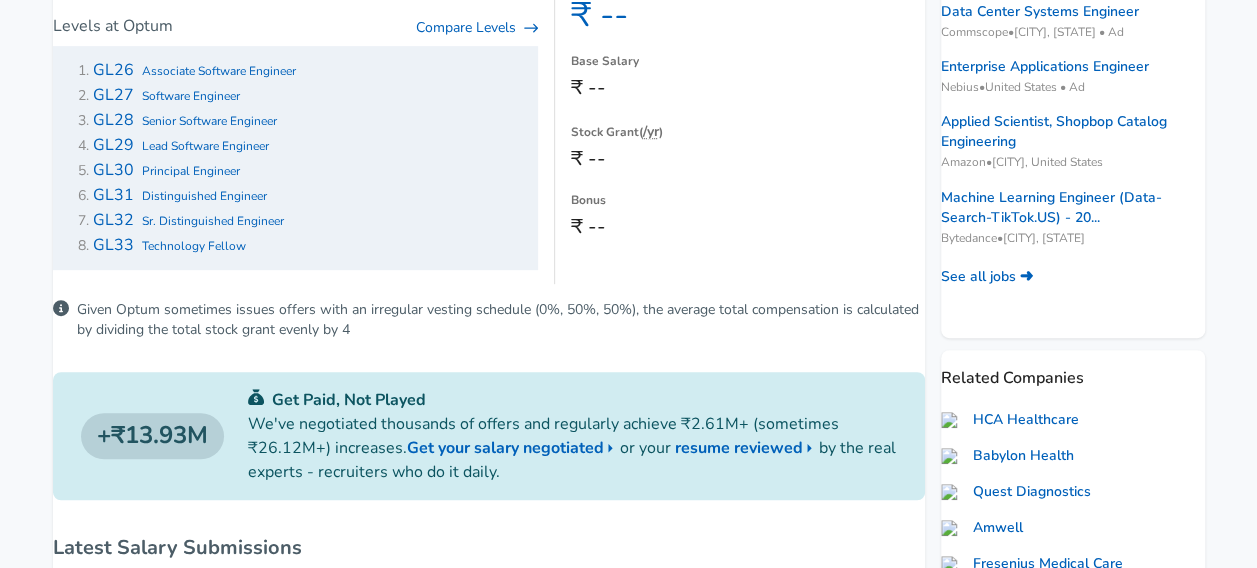 scroll, scrollTop: 200, scrollLeft: 0, axis: vertical 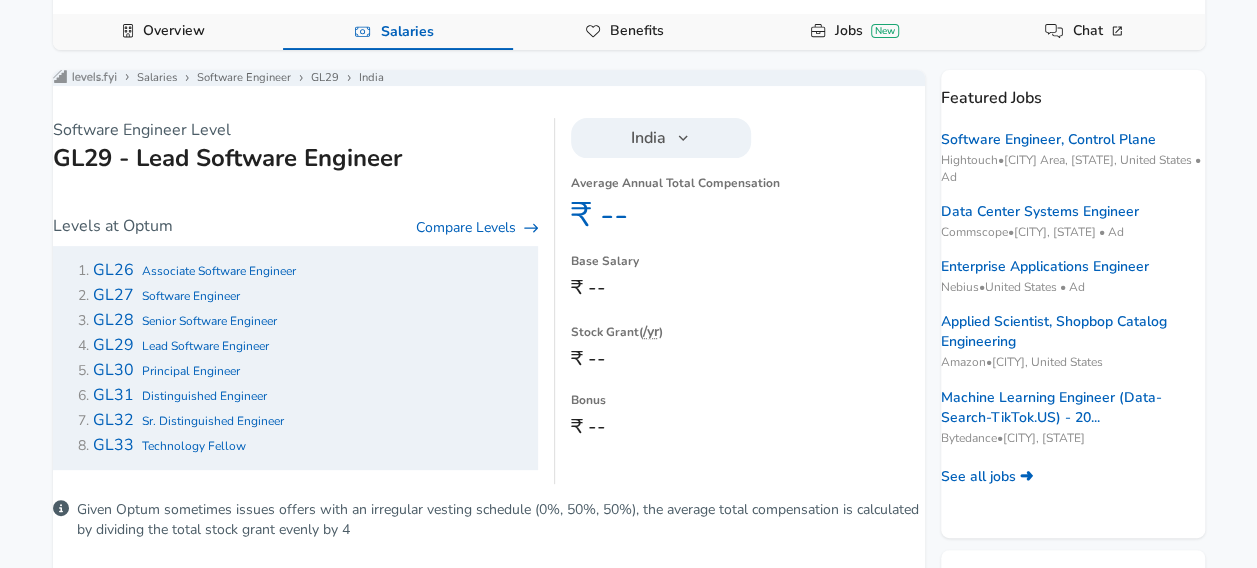 click on "India" at bounding box center (648, 138) 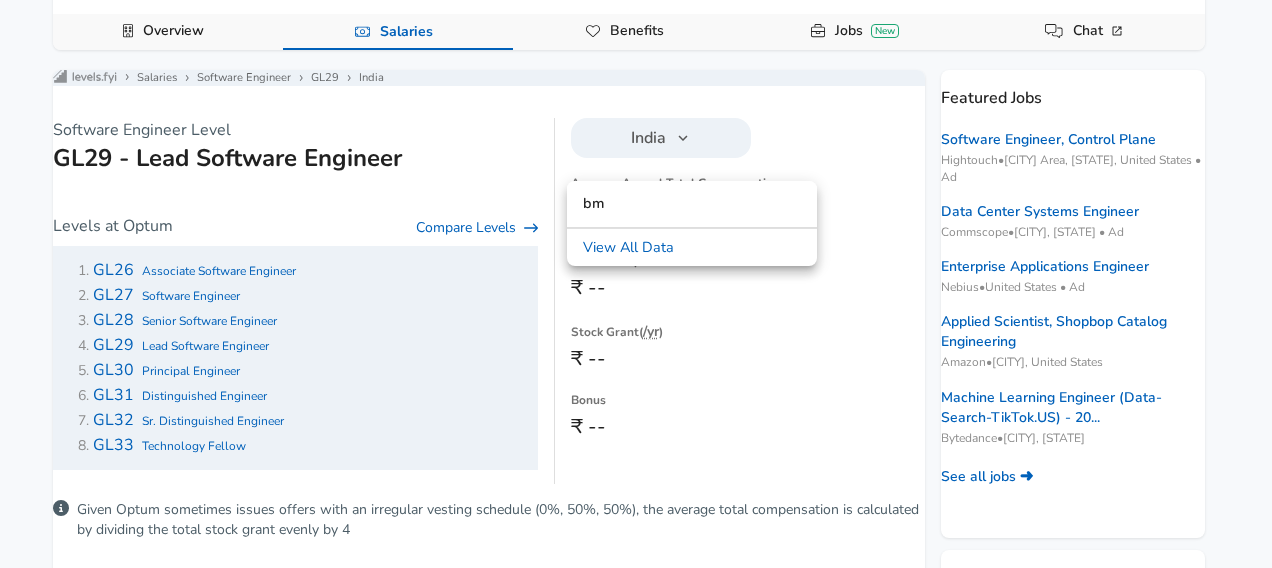 type on "b" 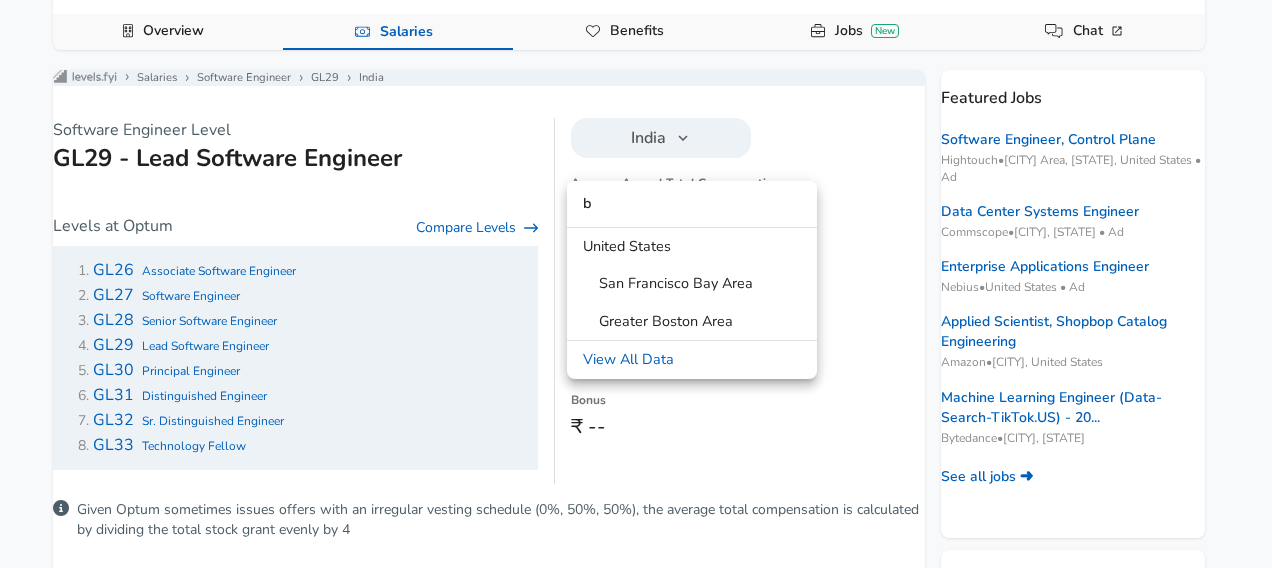 type 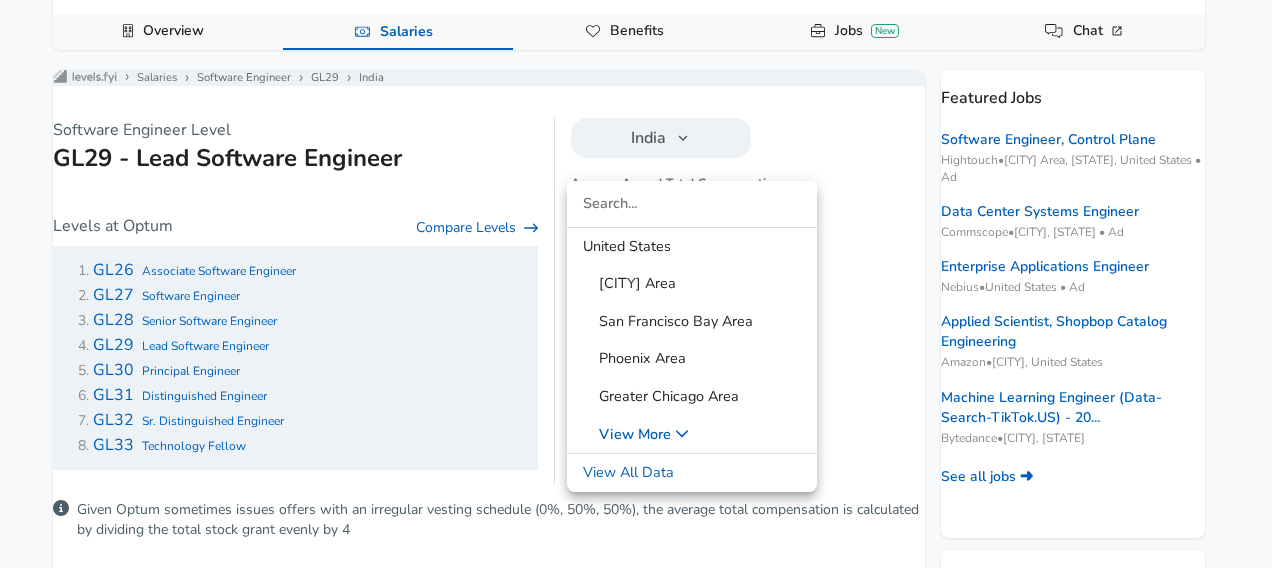 click at bounding box center [636, 284] 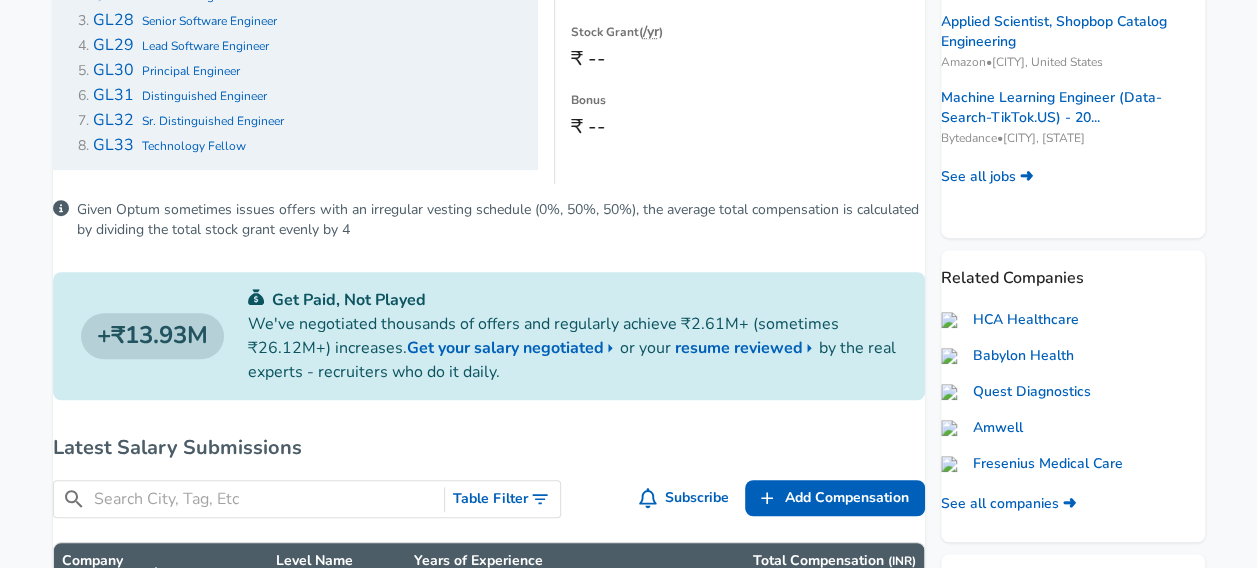scroll, scrollTop: 600, scrollLeft: 0, axis: vertical 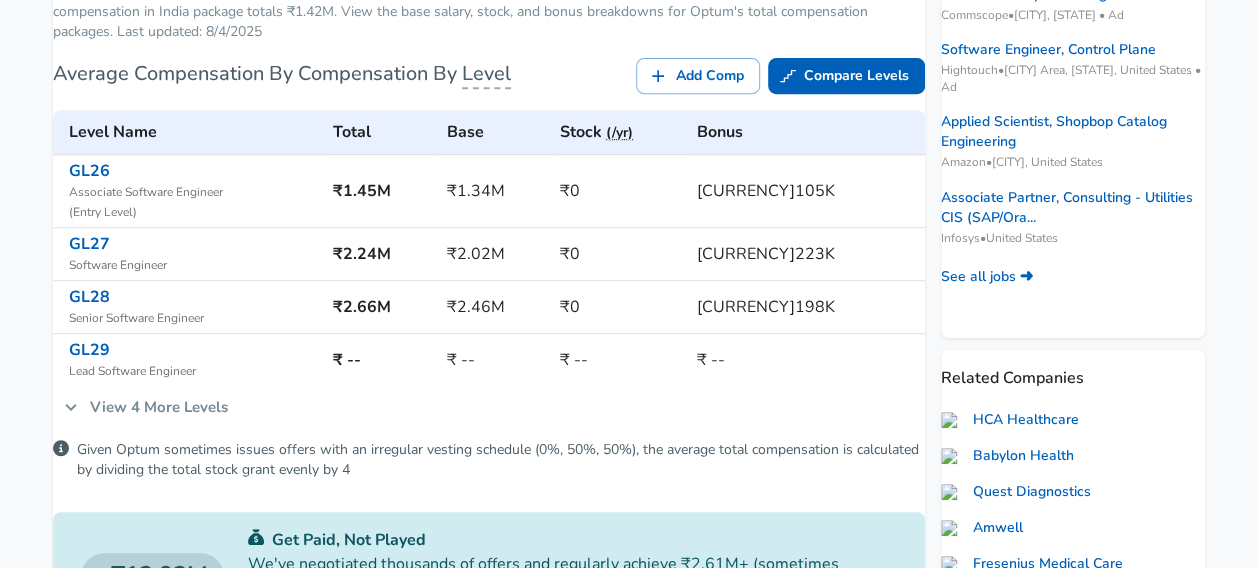 click on "View   4   More Levels" at bounding box center (146, 407) 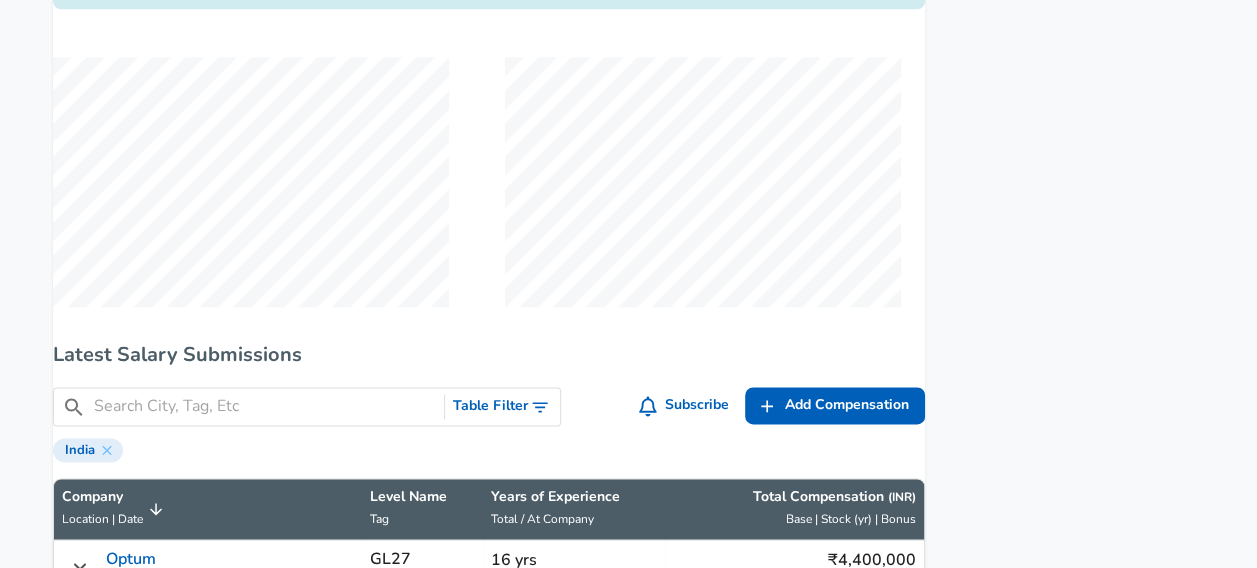 scroll, scrollTop: 1600, scrollLeft: 0, axis: vertical 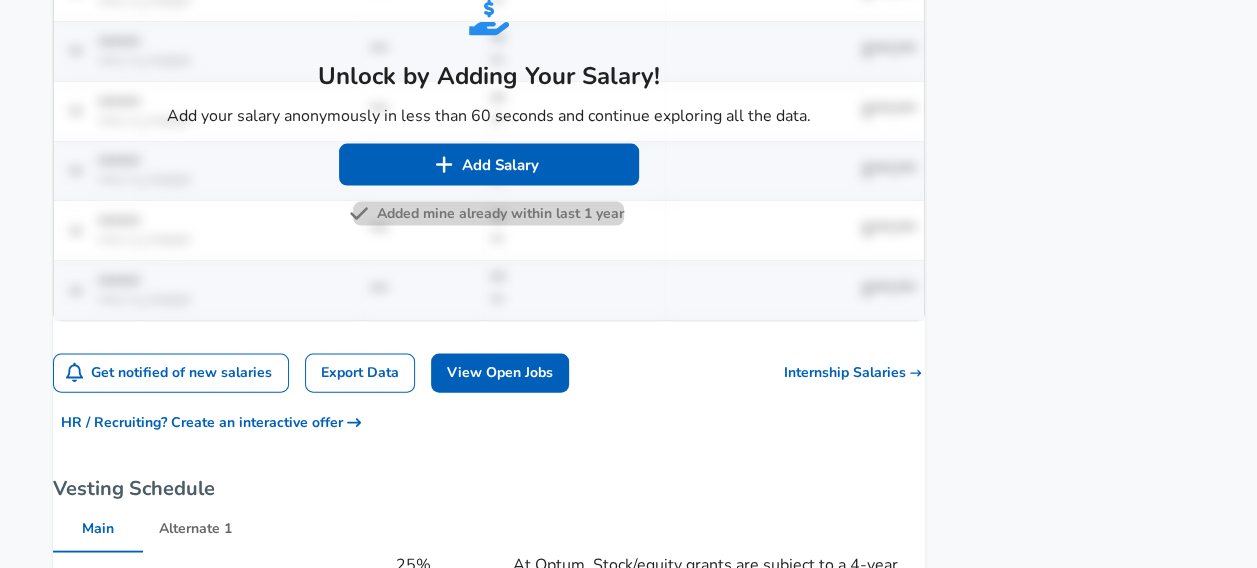 click on "Added mine already within last 1 year" at bounding box center [488, 214] 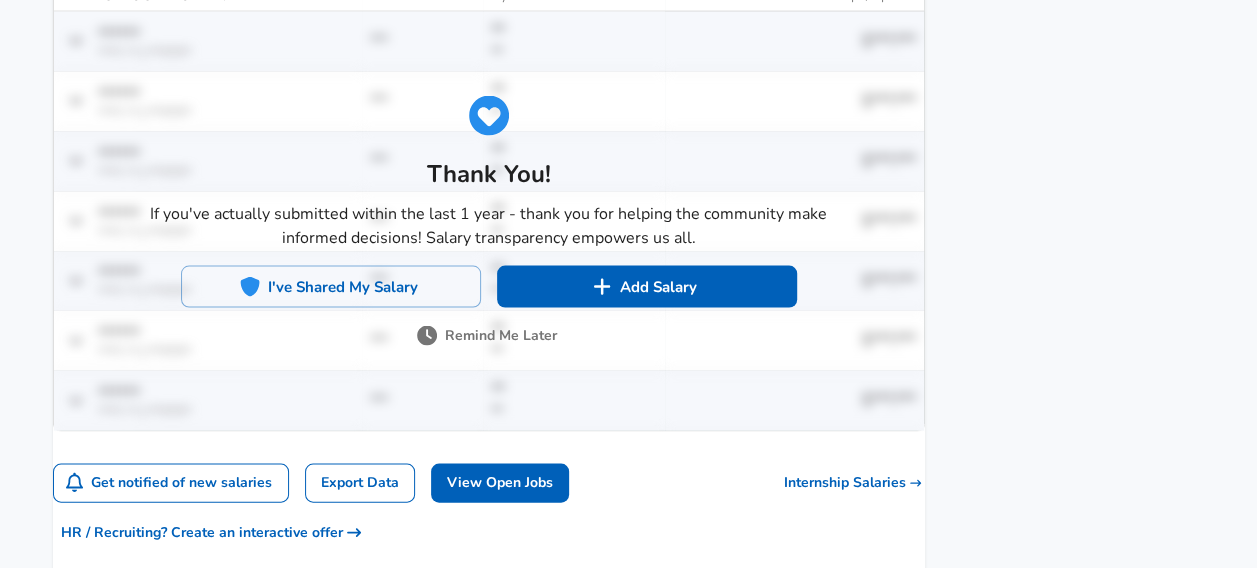 click on "Remind Me Later" at bounding box center [489, 336] 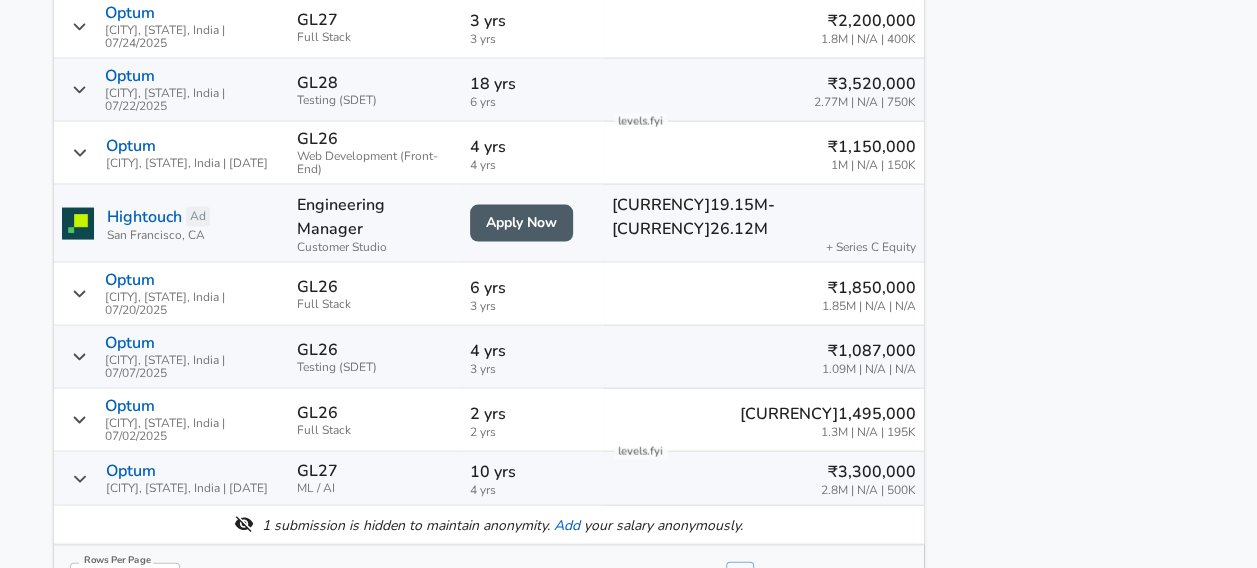 scroll, scrollTop: 0, scrollLeft: 0, axis: both 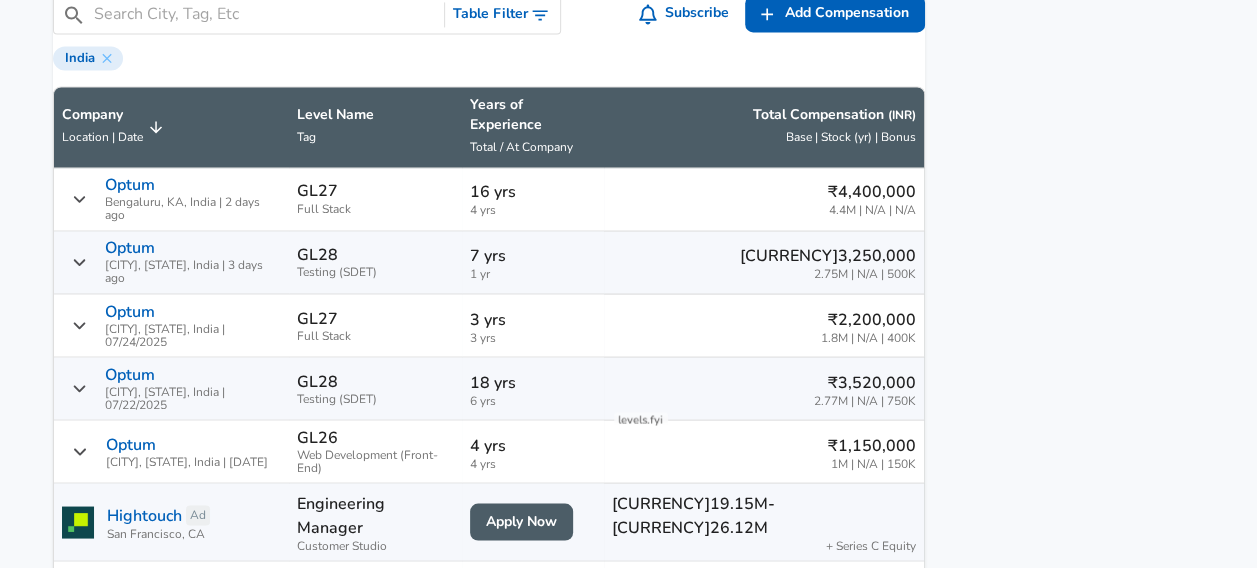 click at bounding box center (265, 14) 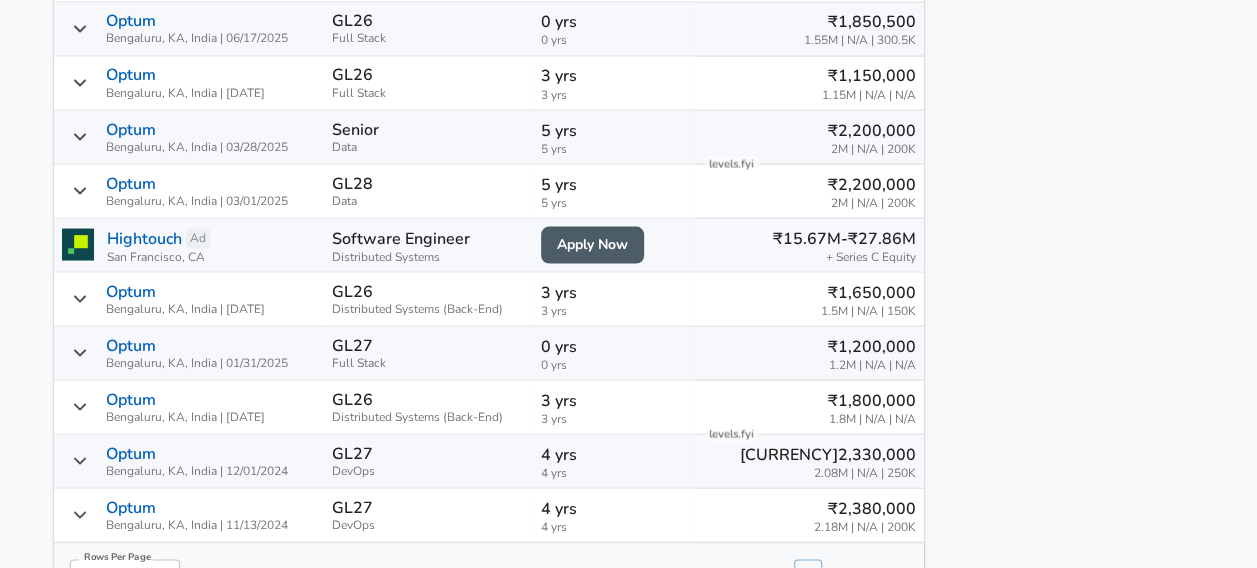scroll, scrollTop: 2092, scrollLeft: 0, axis: vertical 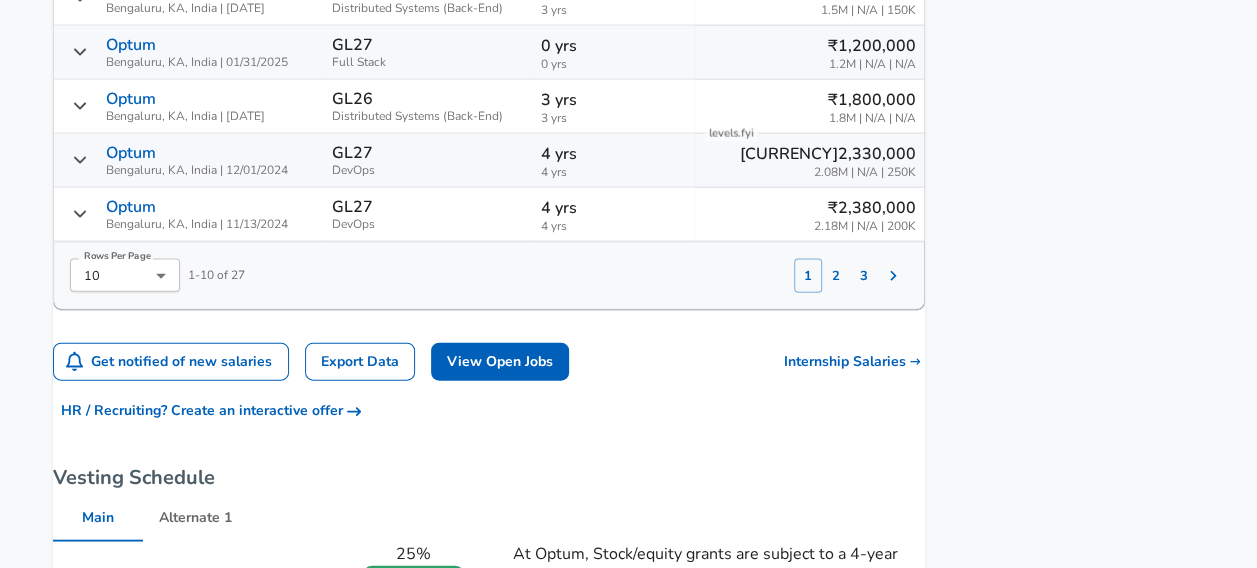 type on "[CITY]" 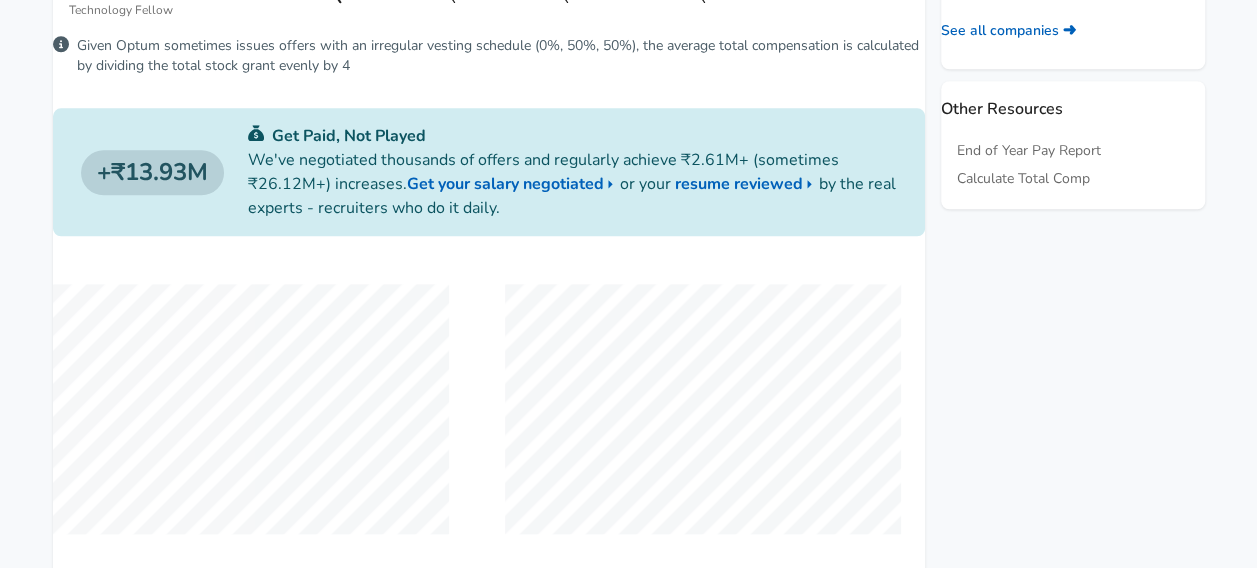 scroll, scrollTop: 373, scrollLeft: 0, axis: vertical 